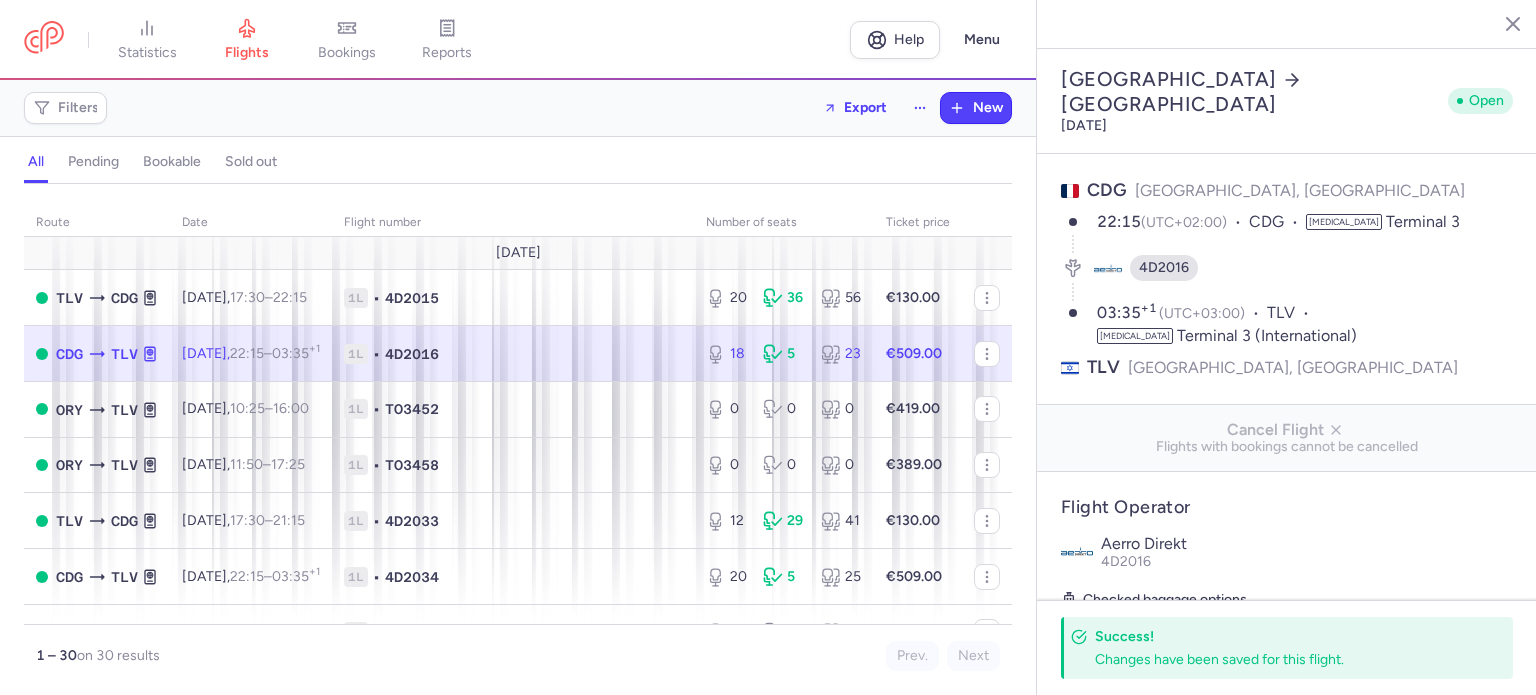 select on "hours" 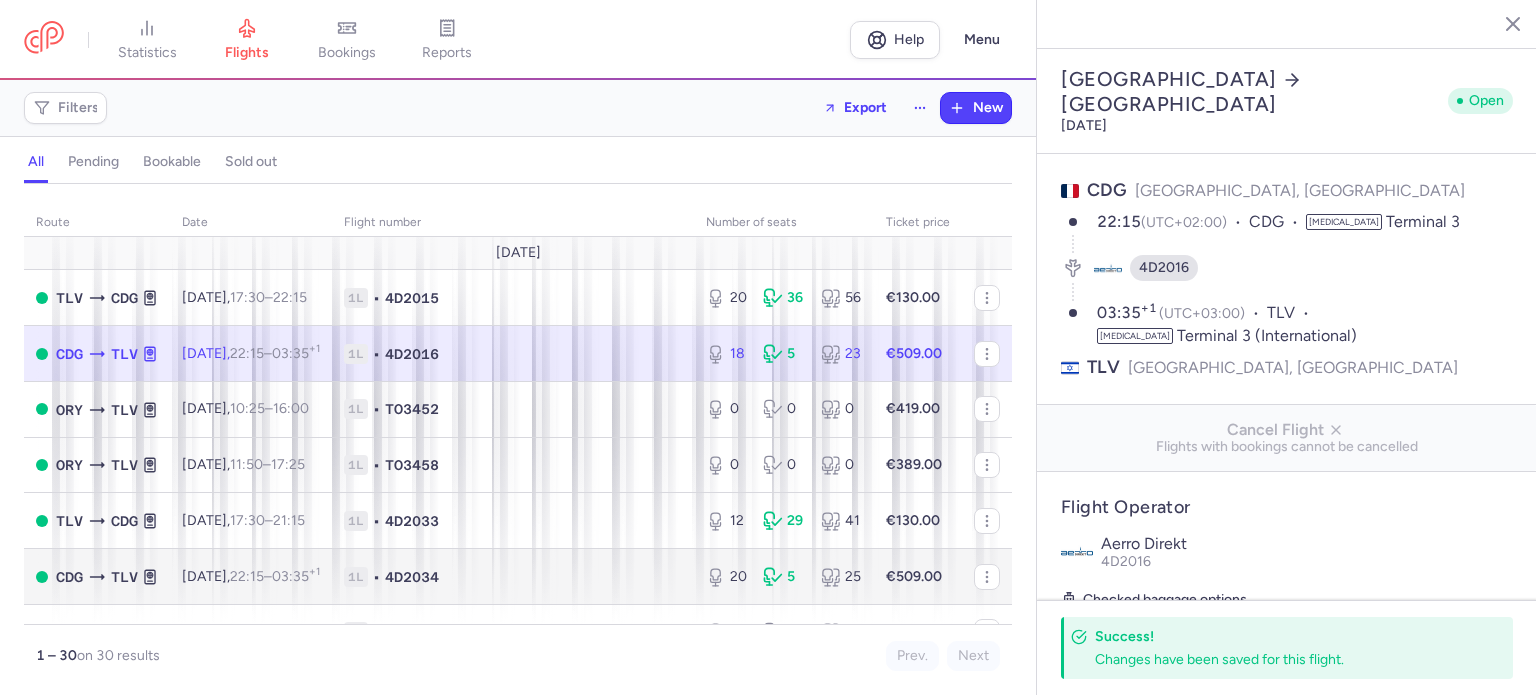 scroll, scrollTop: 0, scrollLeft: 0, axis: both 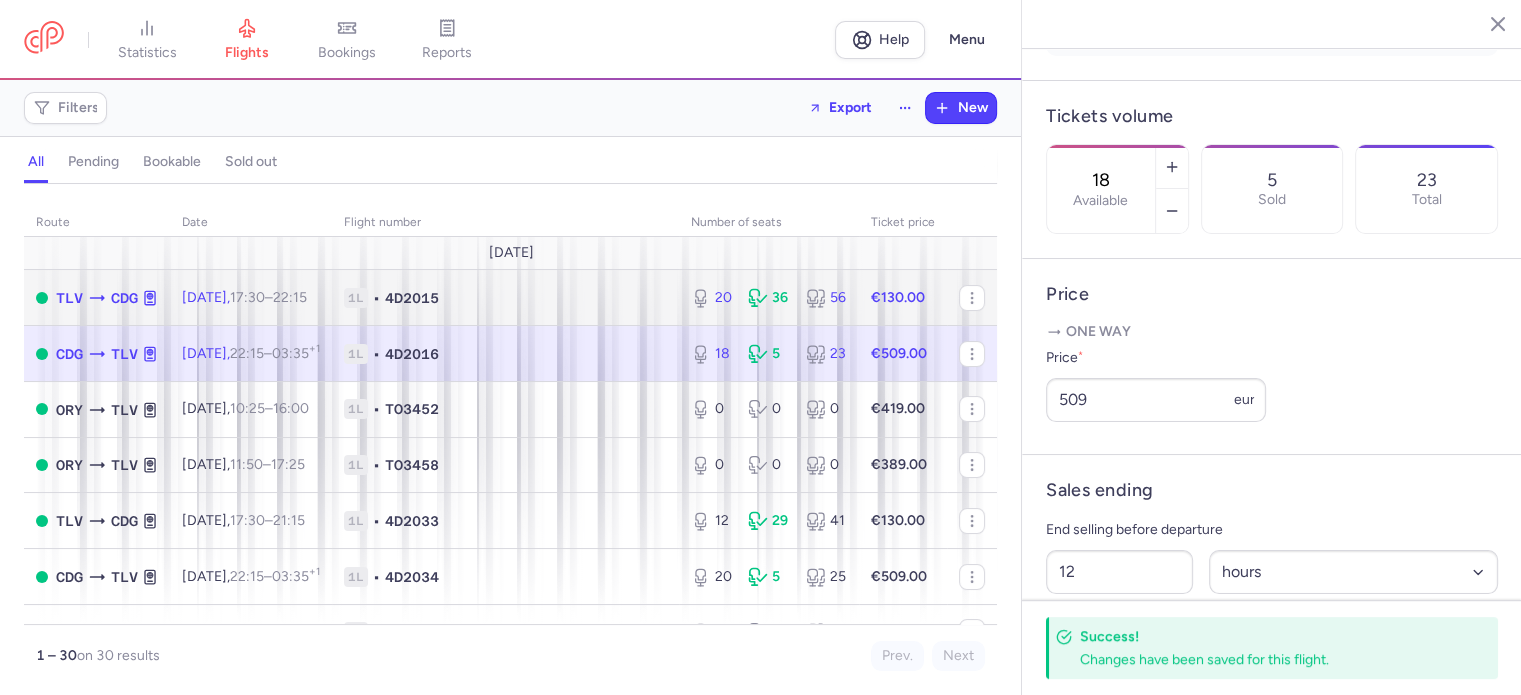 click on "1L • 4D2015" at bounding box center [505, 298] 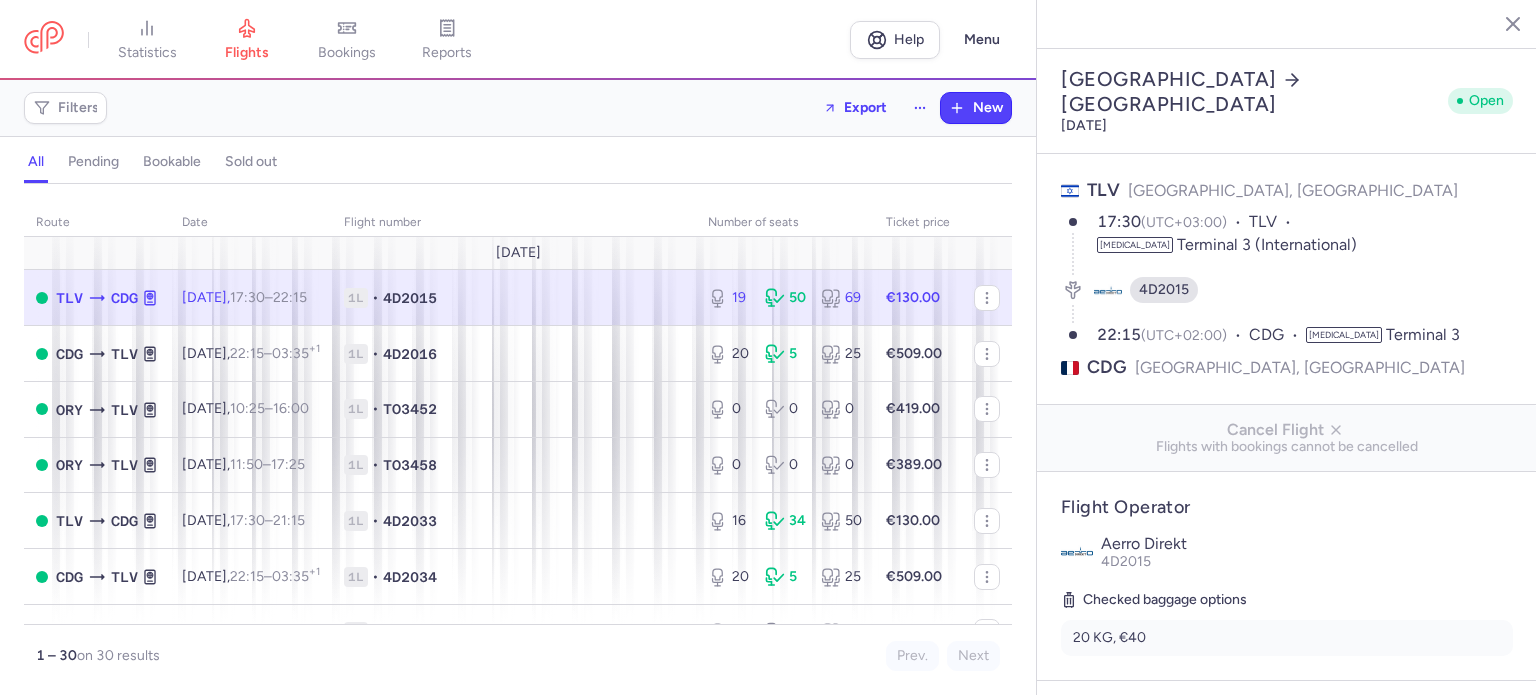 select on "days" 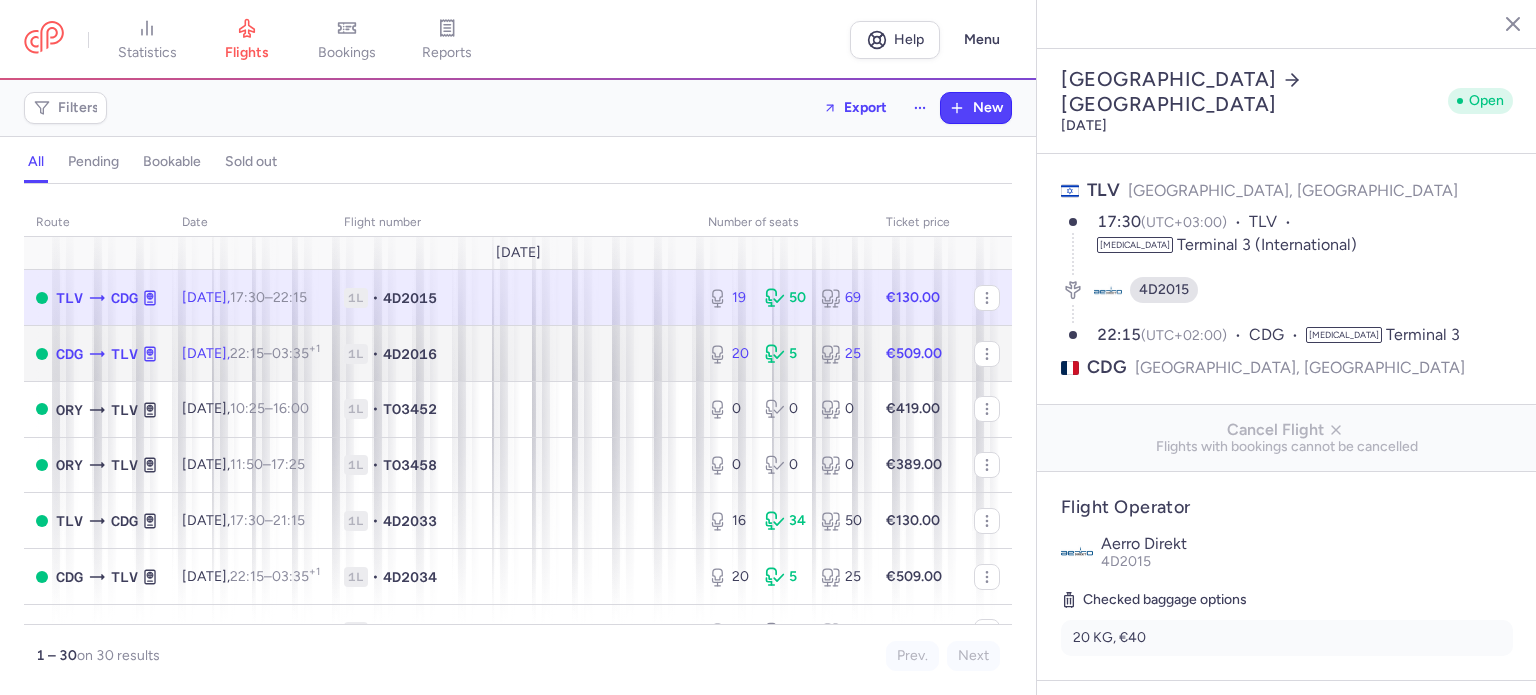 click on "1L • 4D2016" at bounding box center [514, 354] 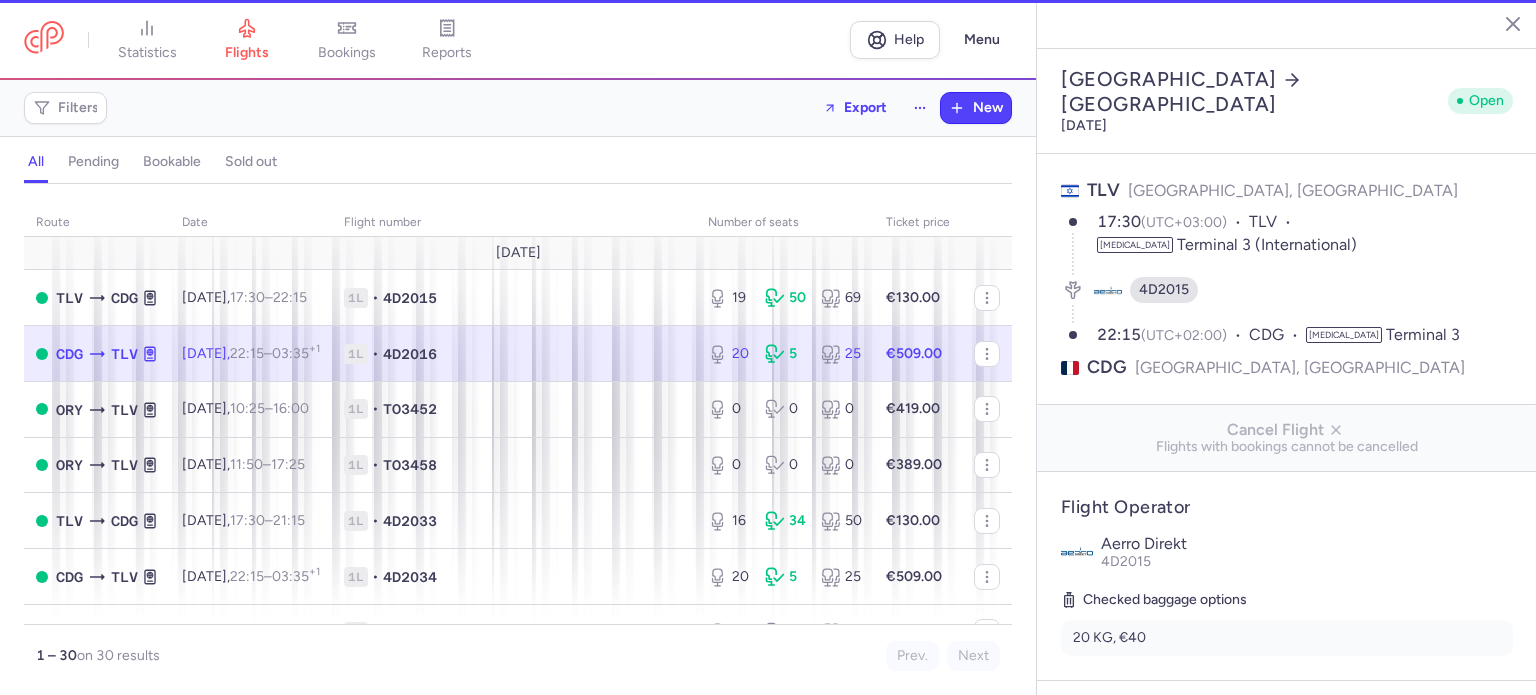 type on "20" 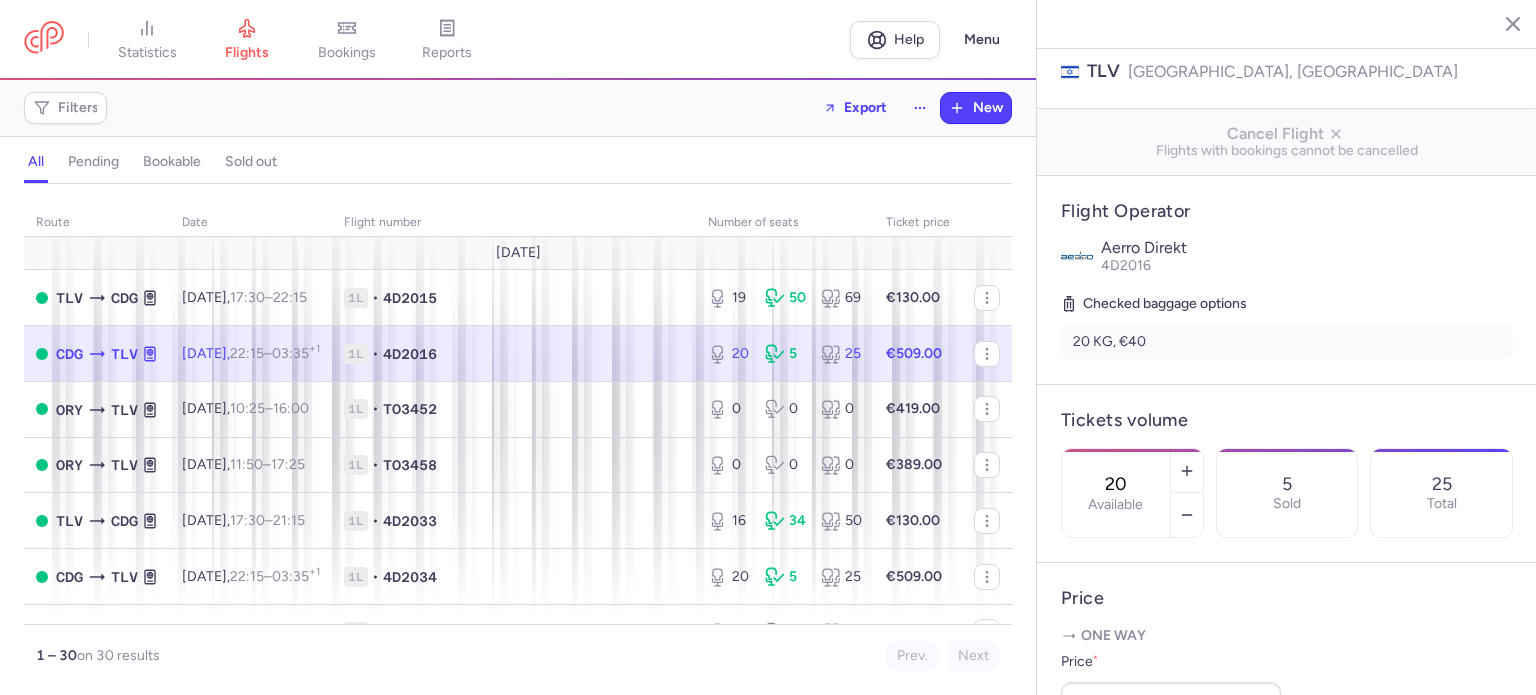 scroll, scrollTop: 300, scrollLeft: 0, axis: vertical 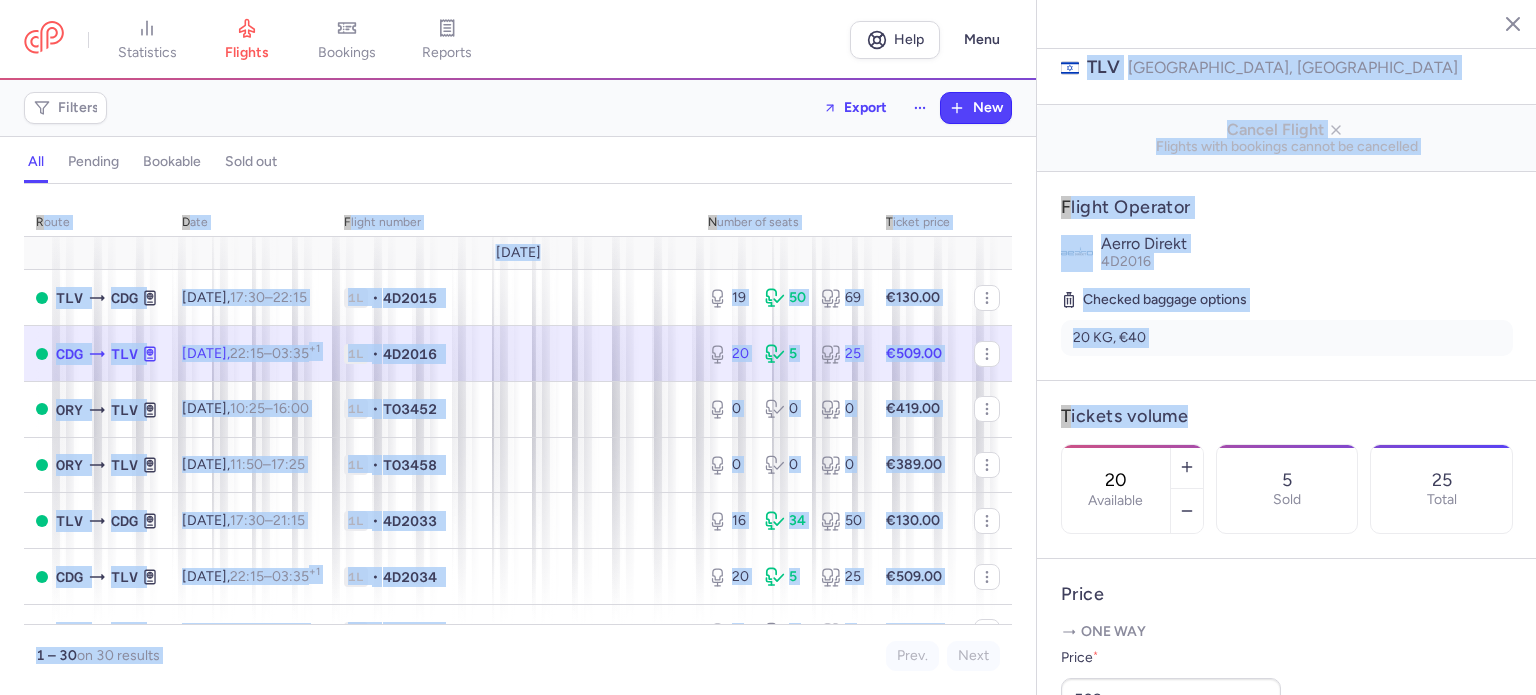 drag, startPoint x: 1187, startPoint y: 403, endPoint x: 1032, endPoint y: 407, distance: 155.0516 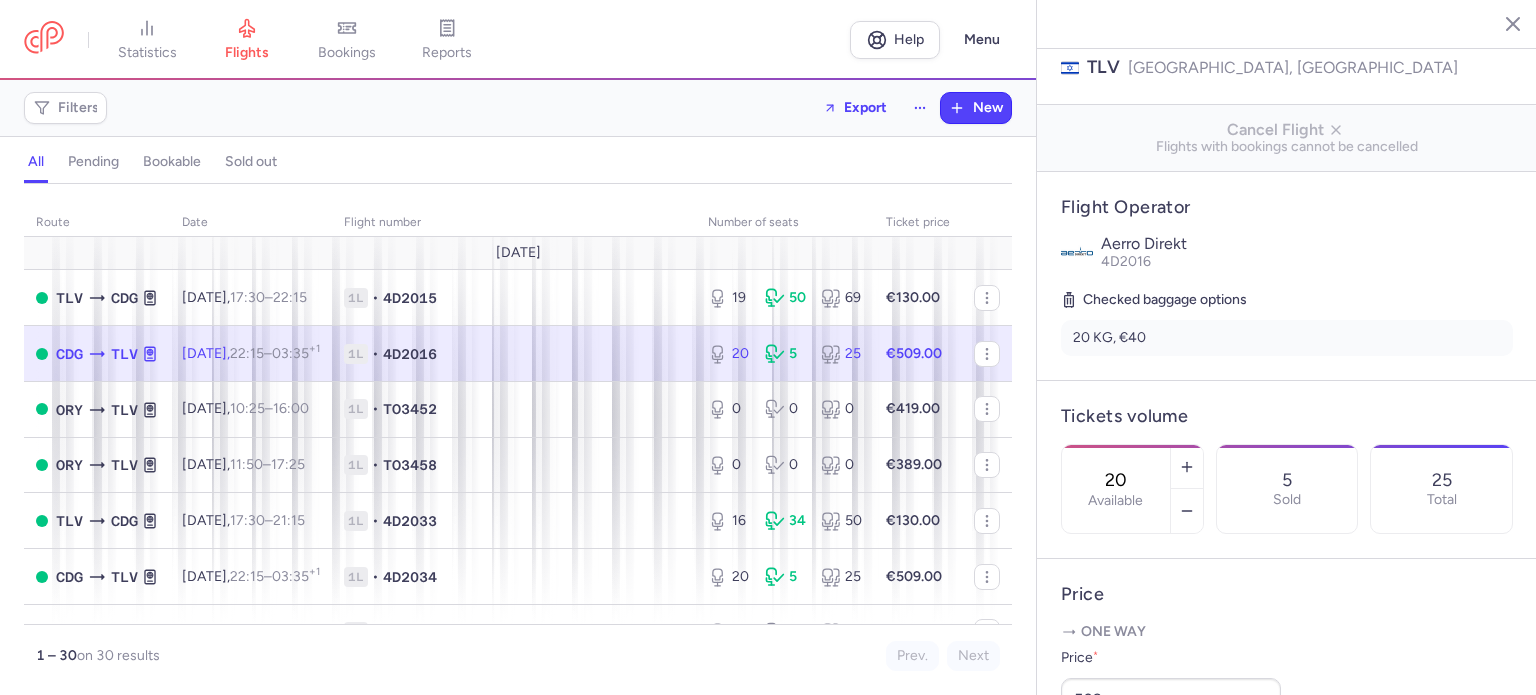 drag, startPoint x: 1236, startPoint y: 437, endPoint x: 1256, endPoint y: 434, distance: 20.22375 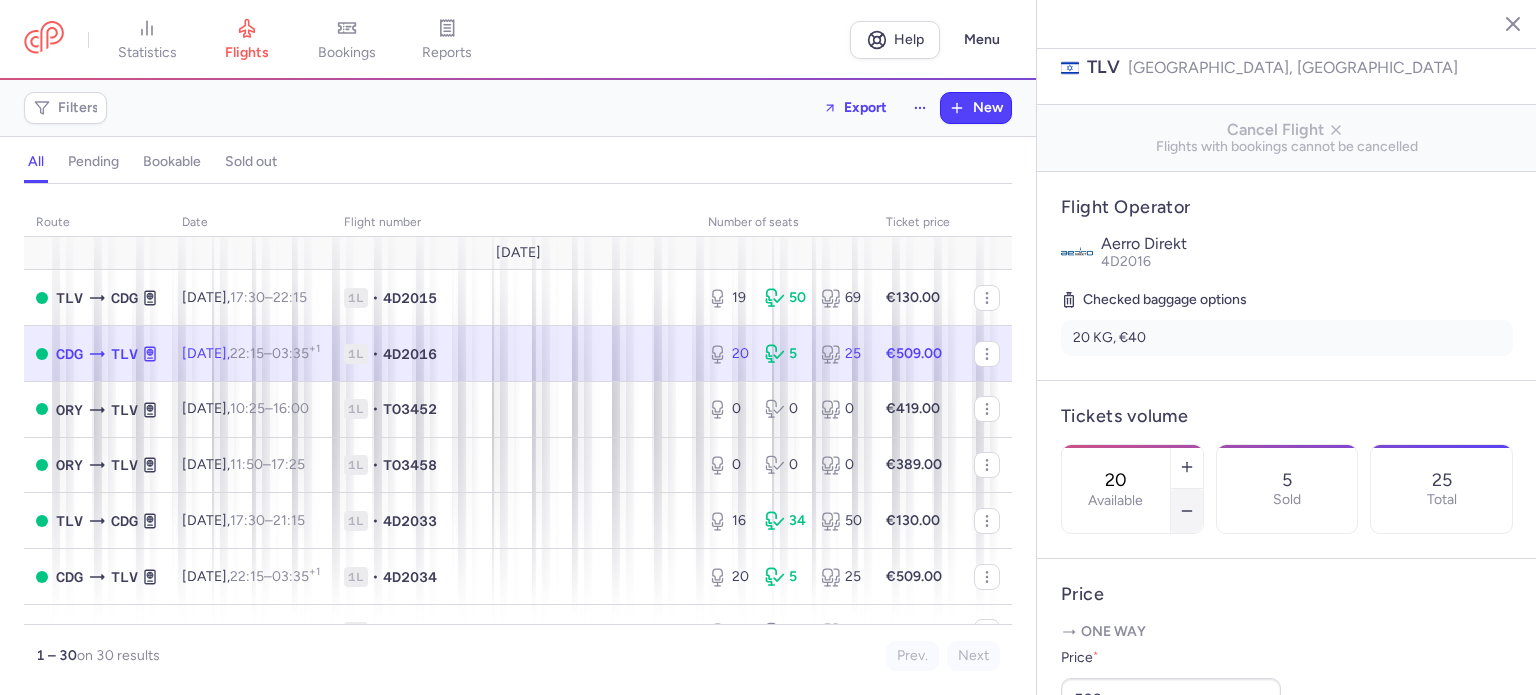 scroll, scrollTop: 0, scrollLeft: 0, axis: both 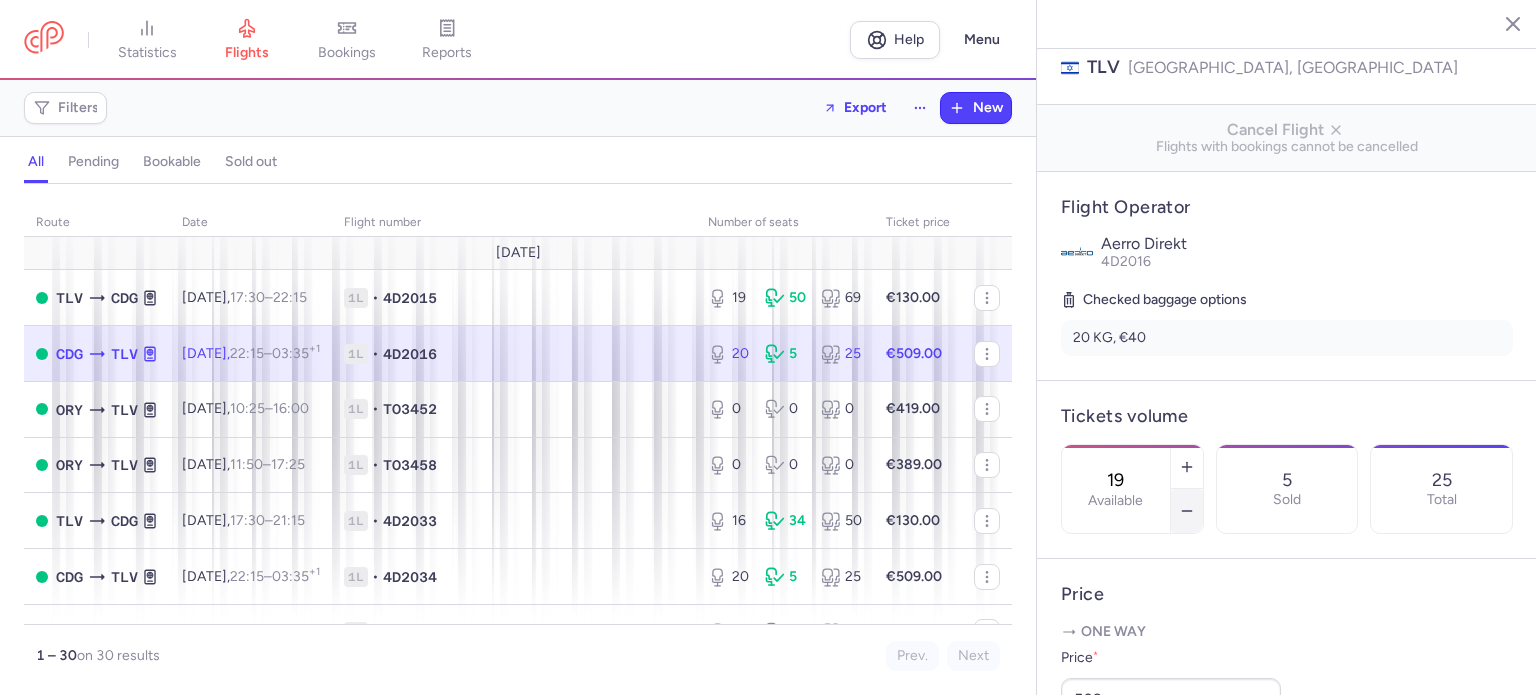 click 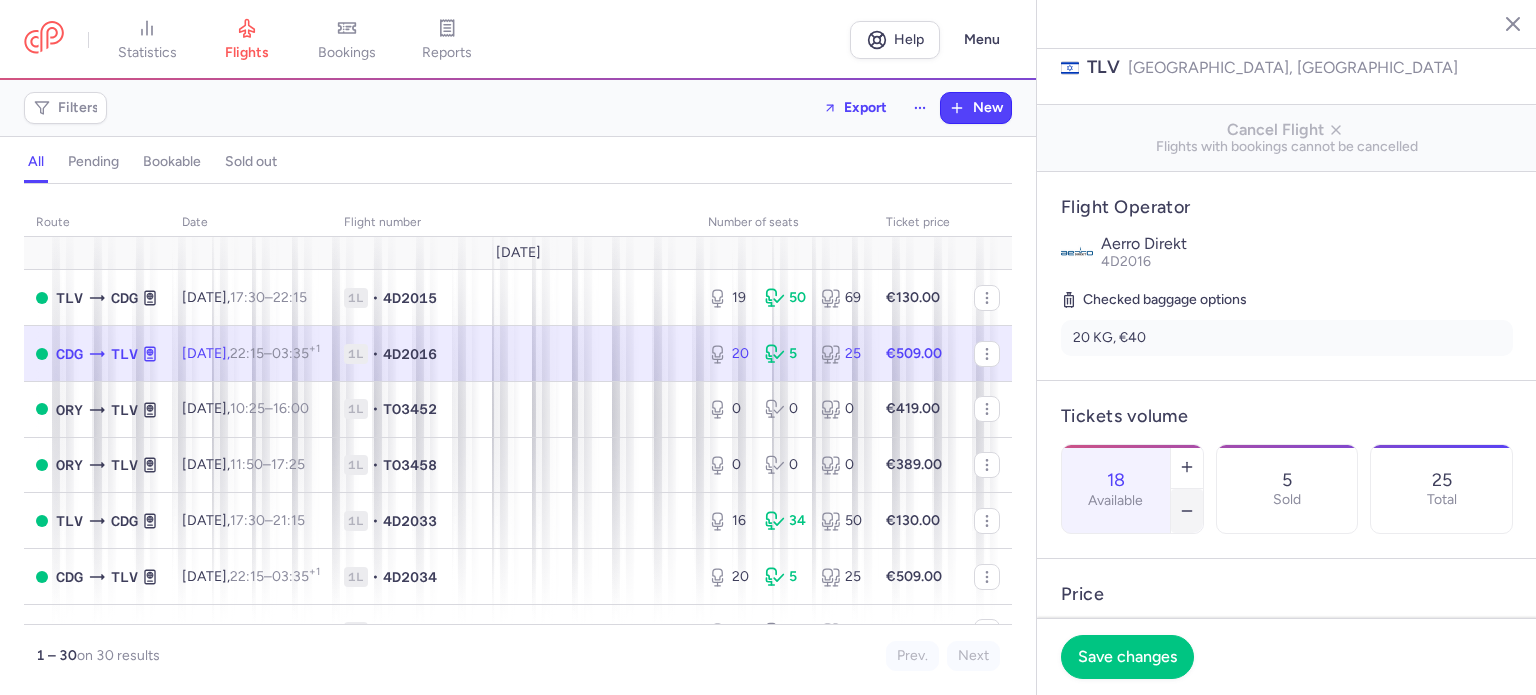 click 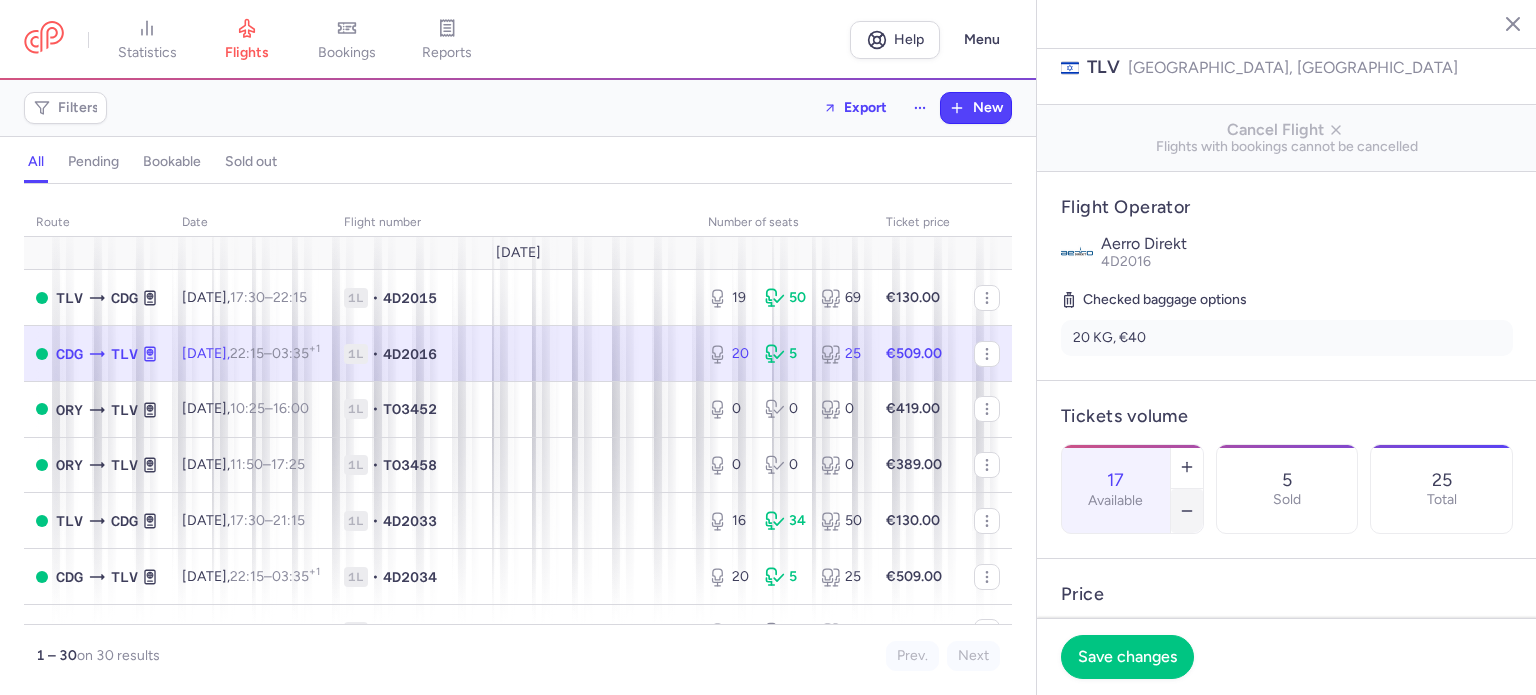 click 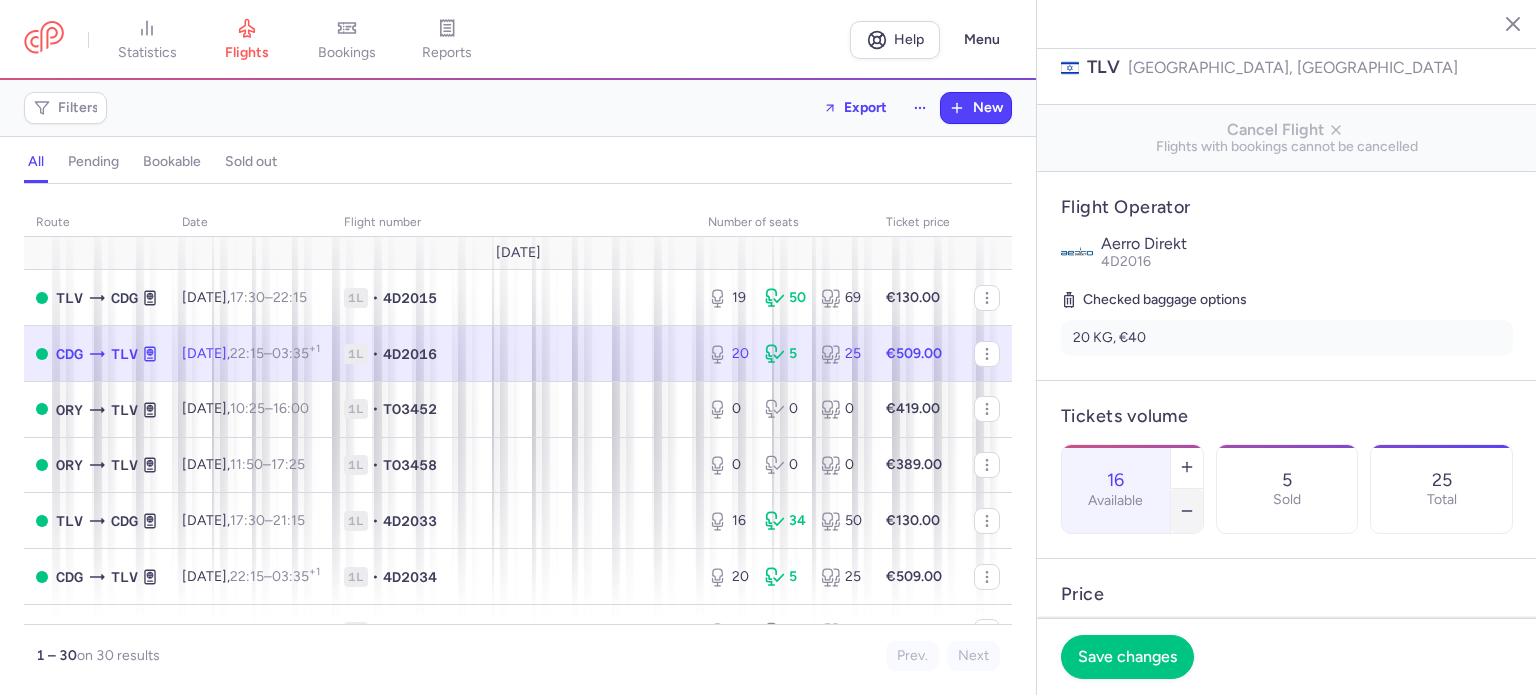 click 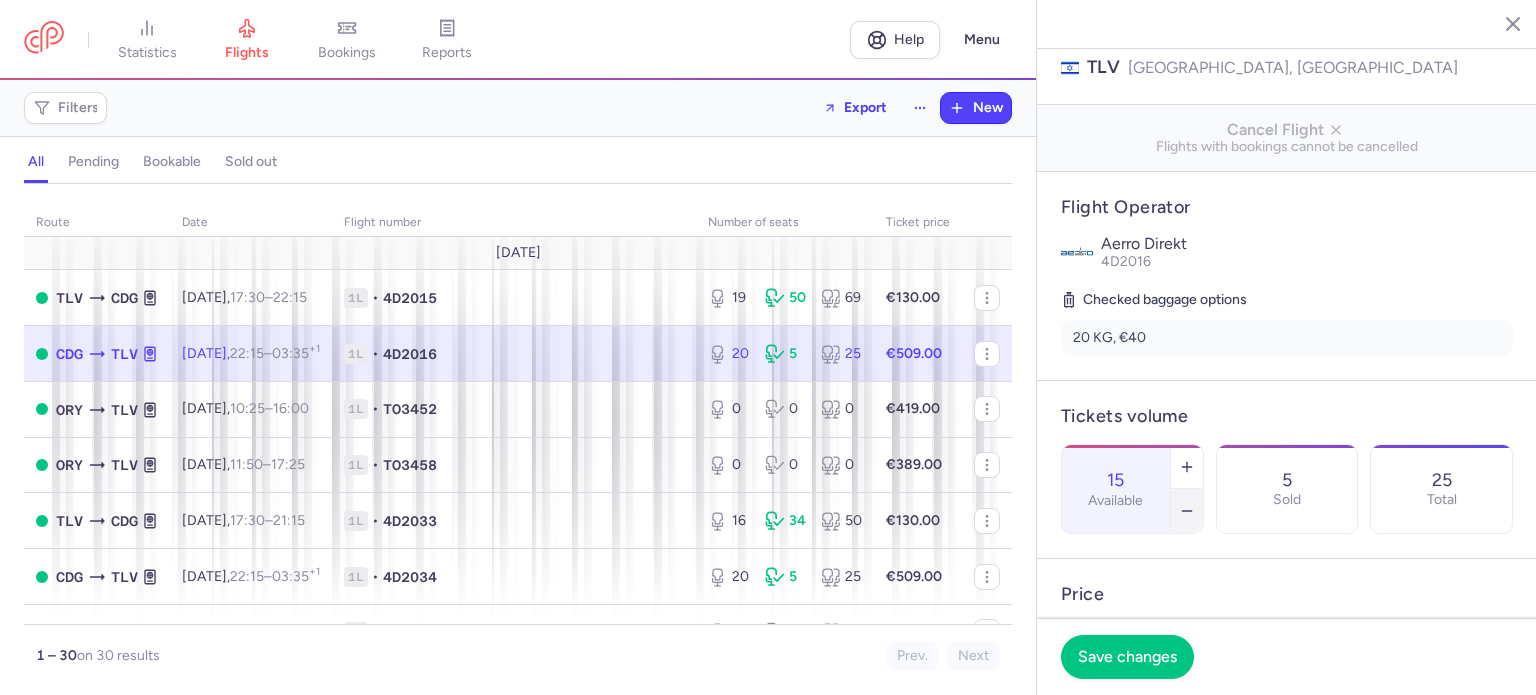 click 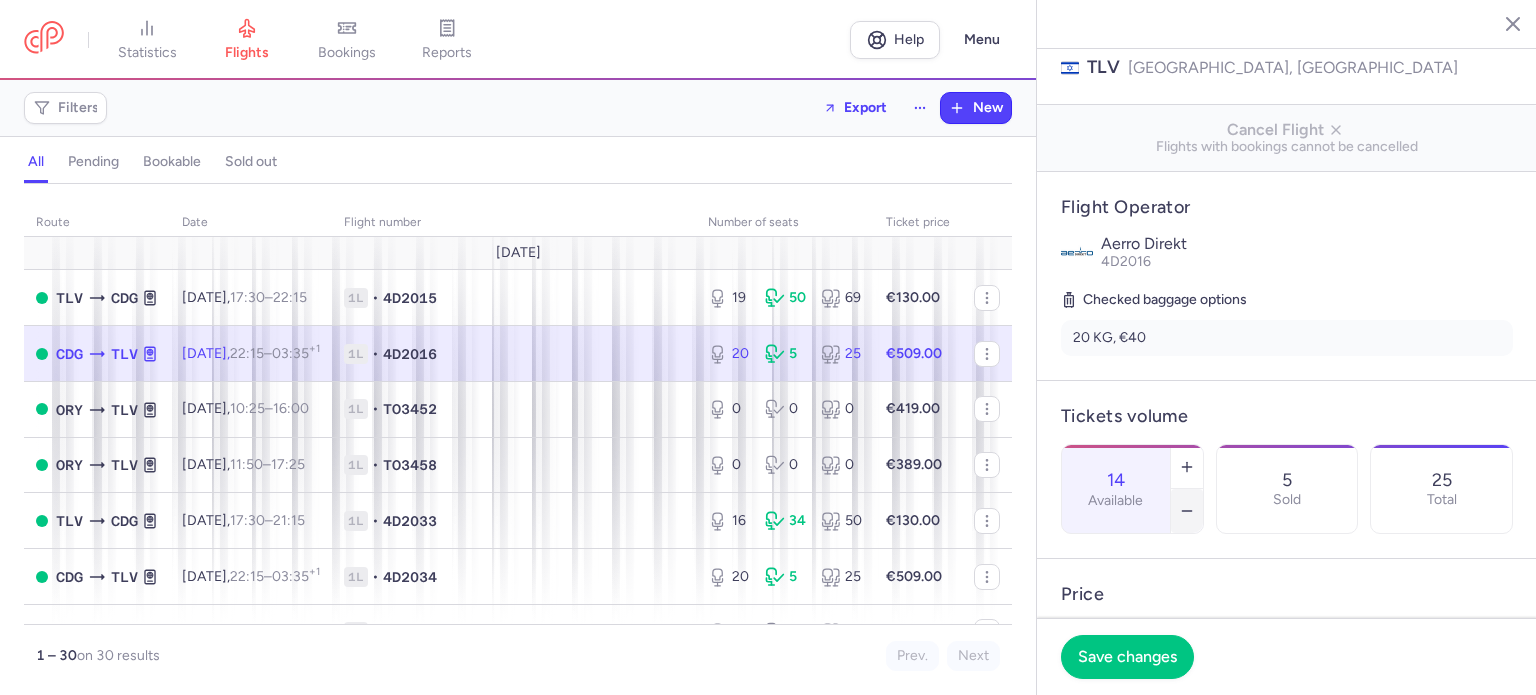 click 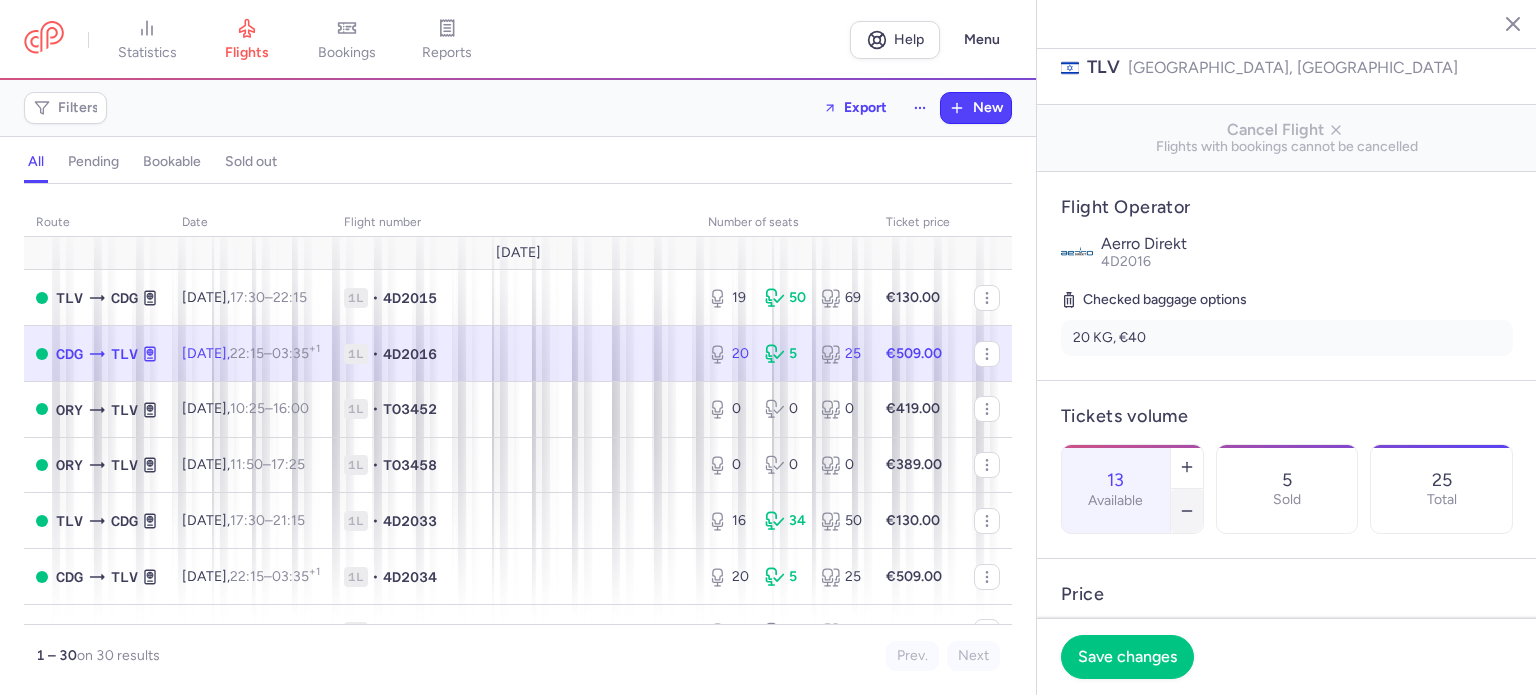 click 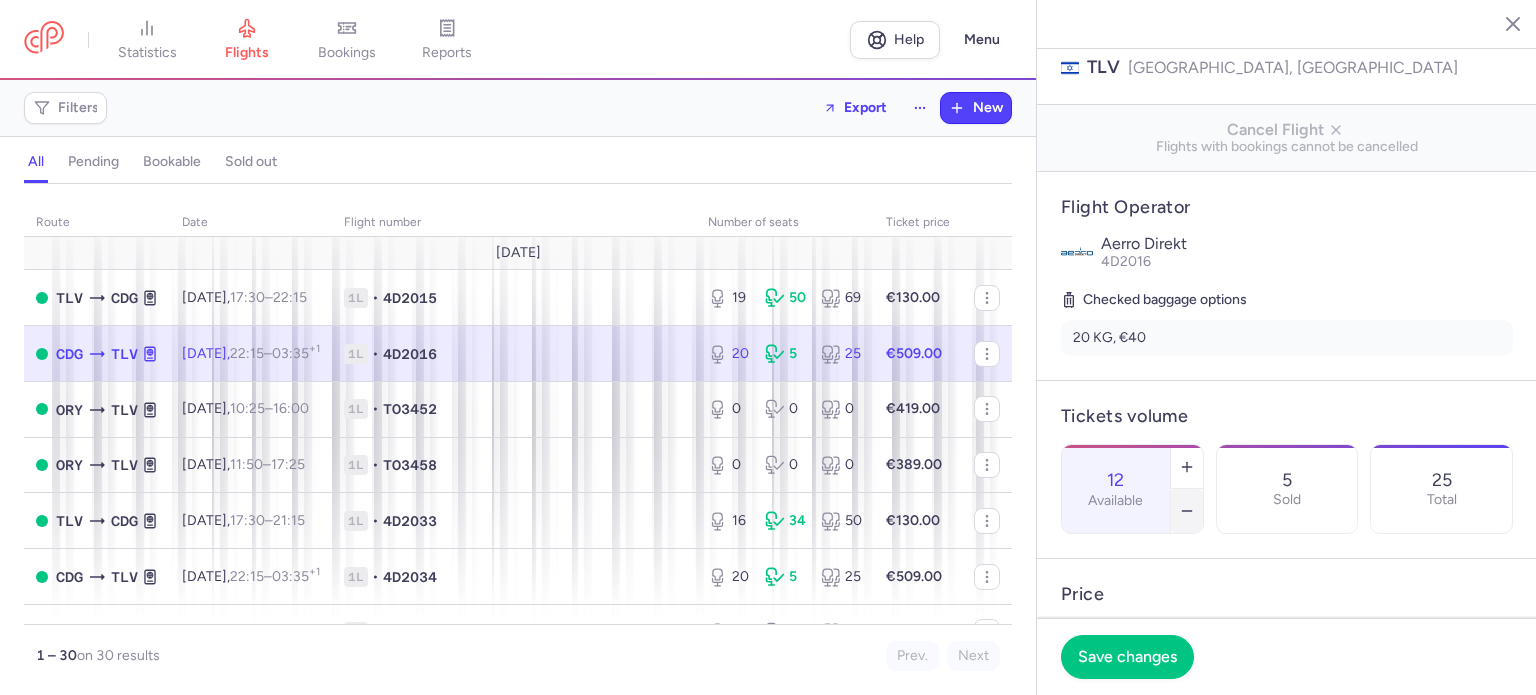 click 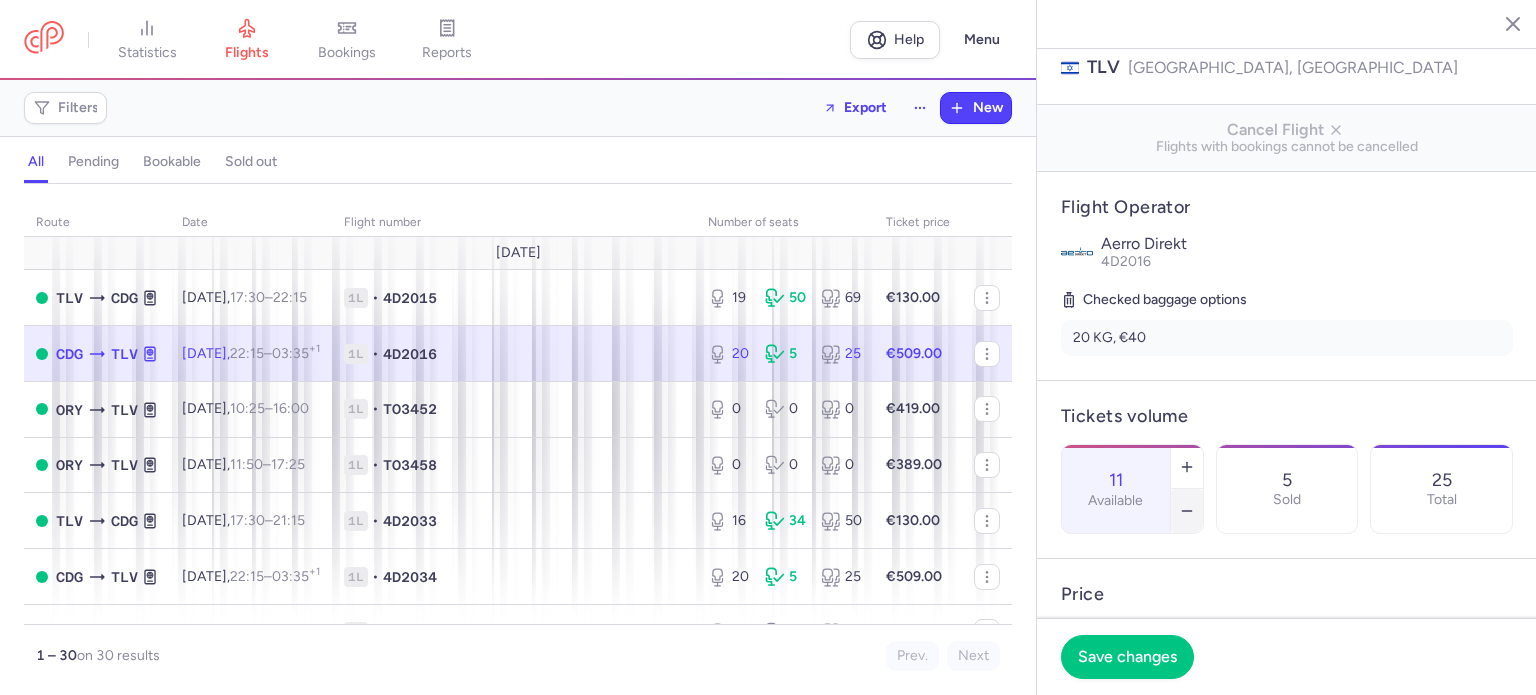 click 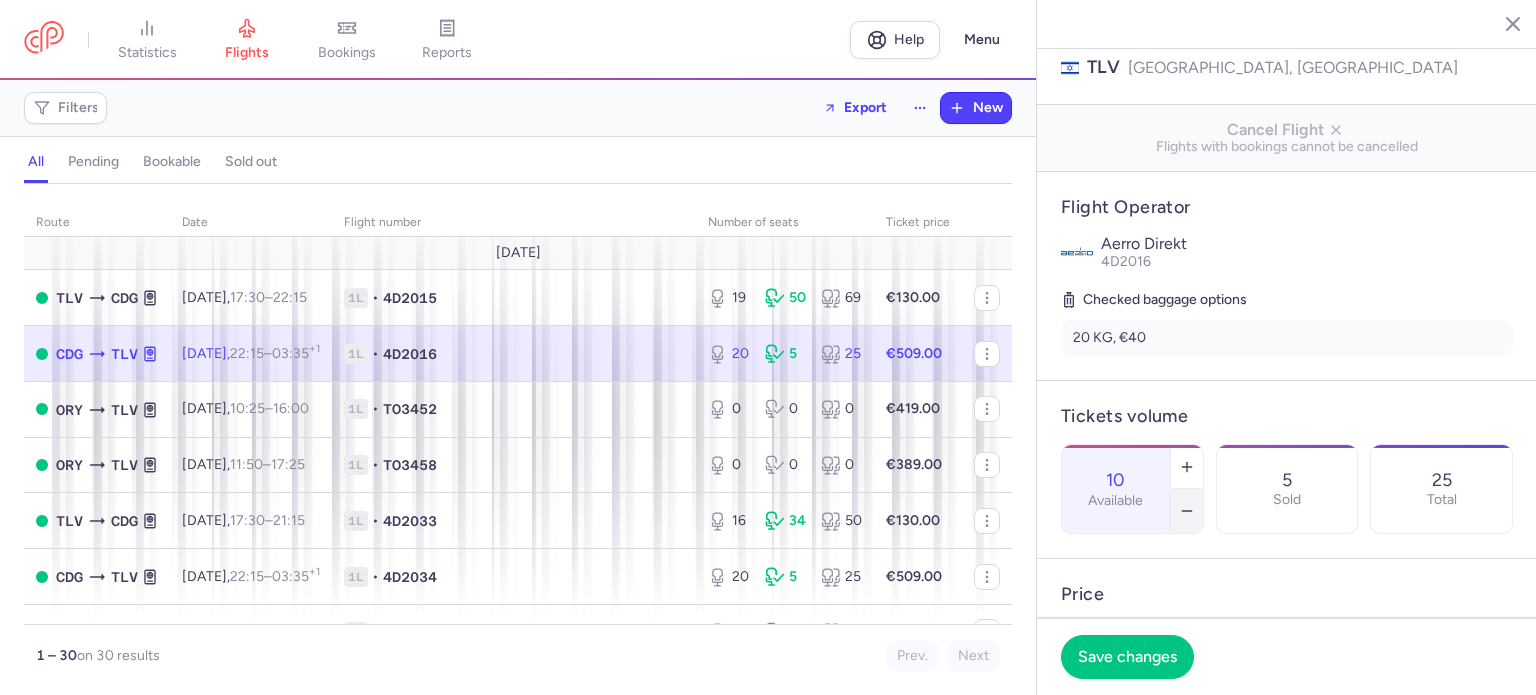 click 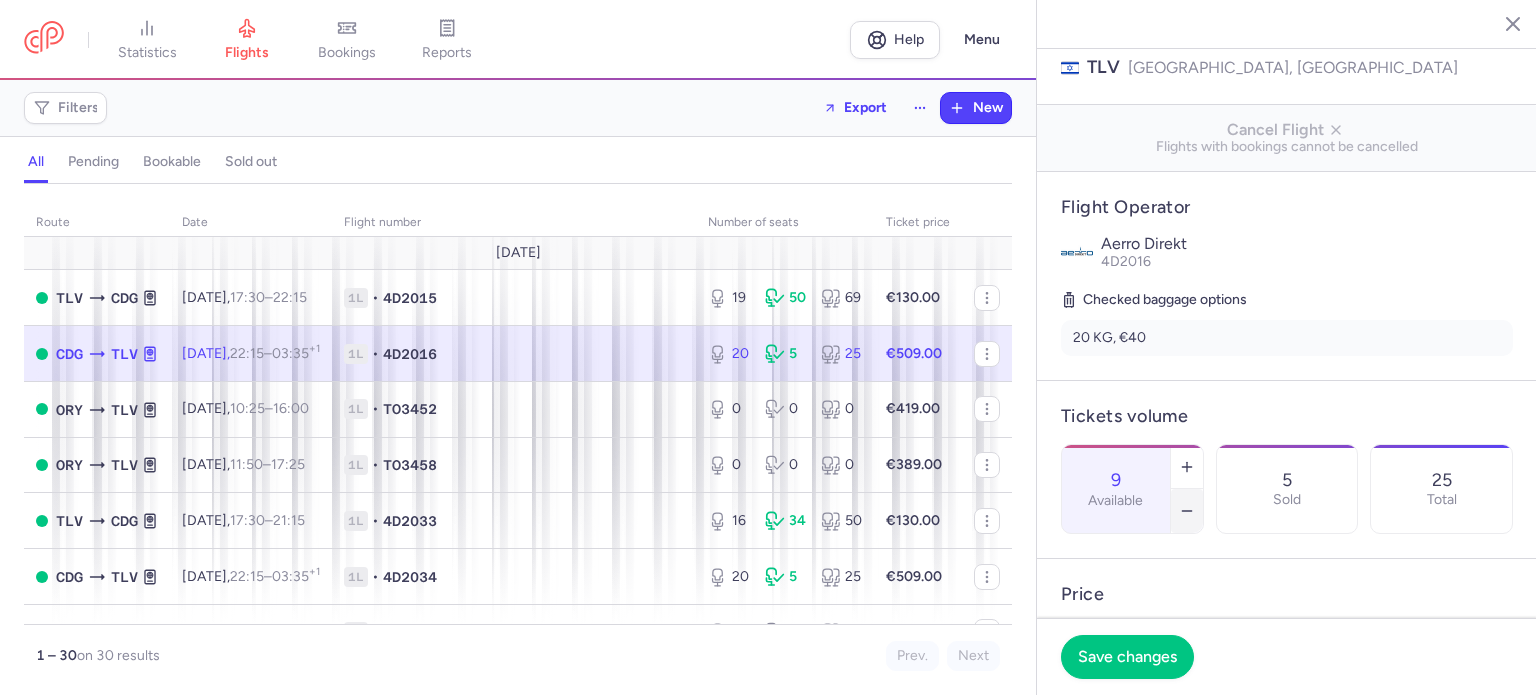 click 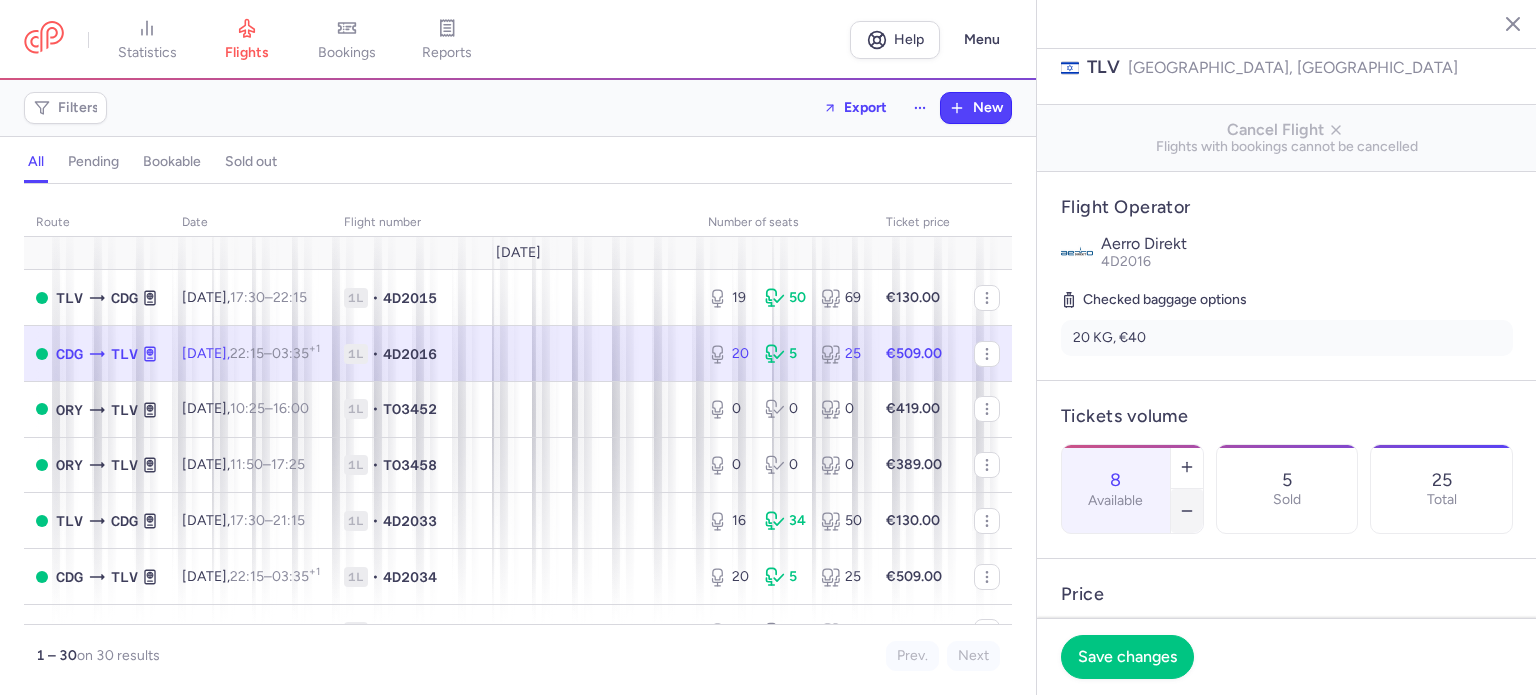click 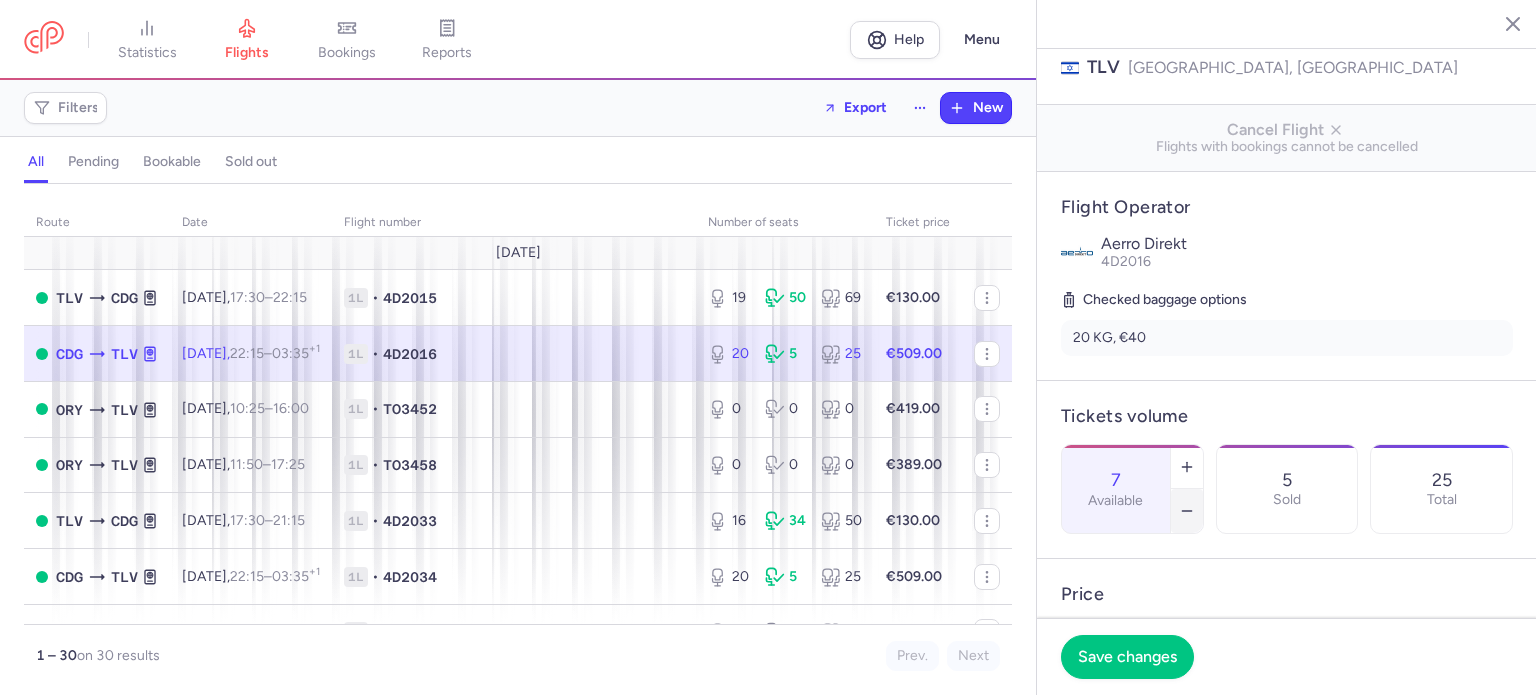 click 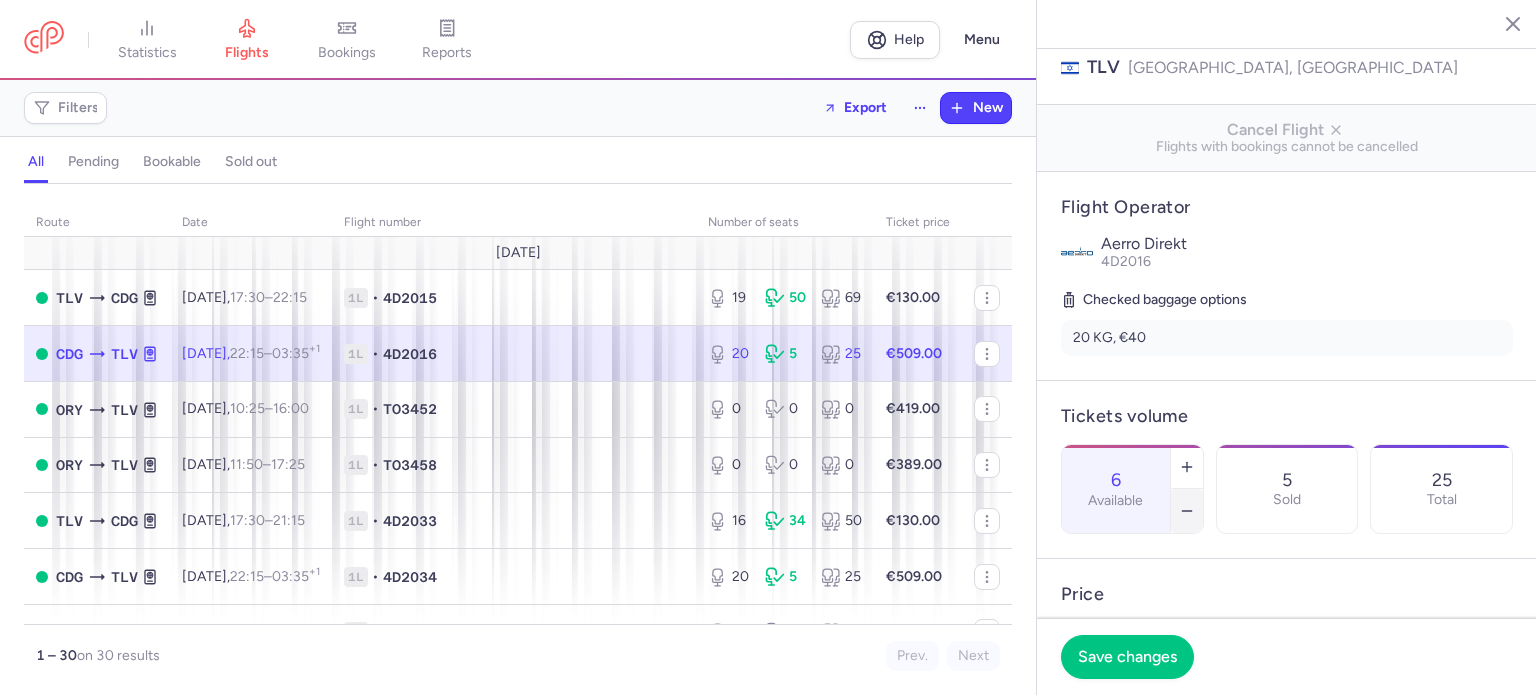 click 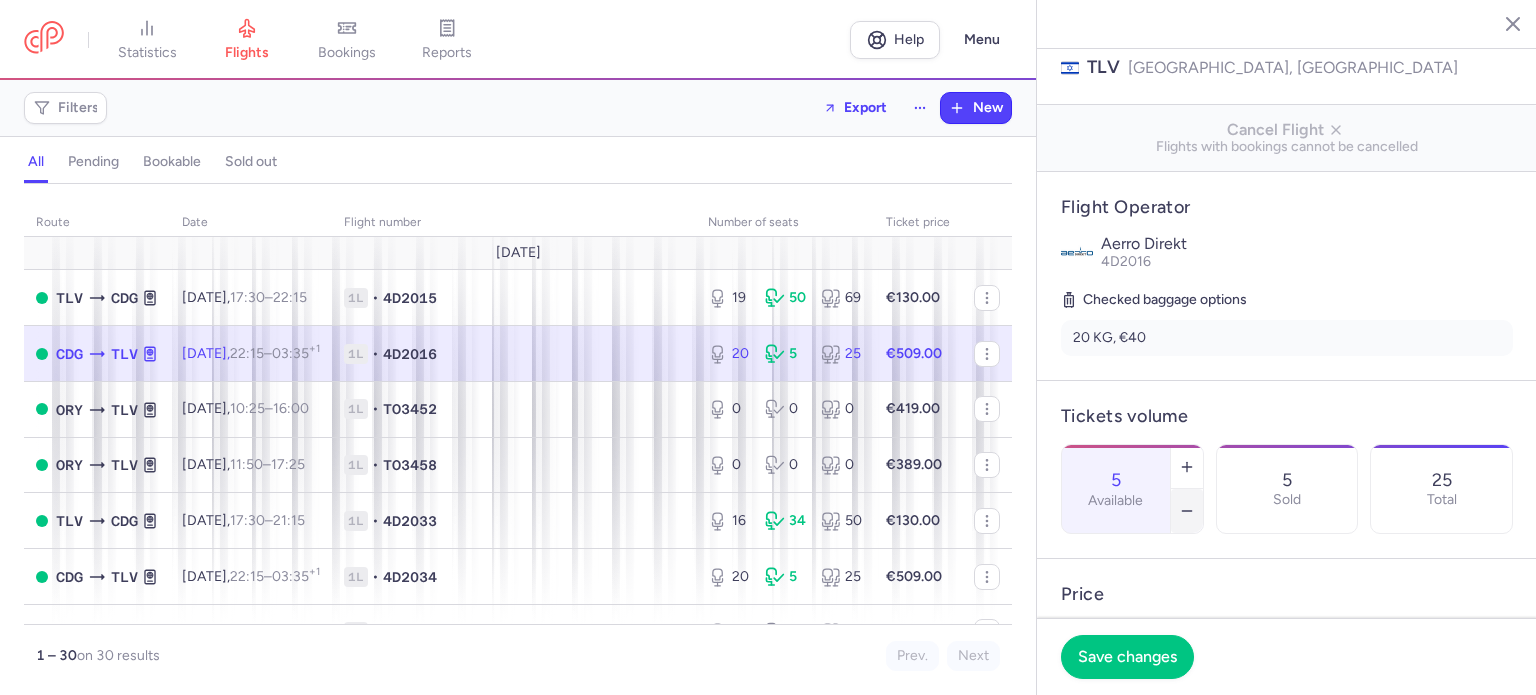 click 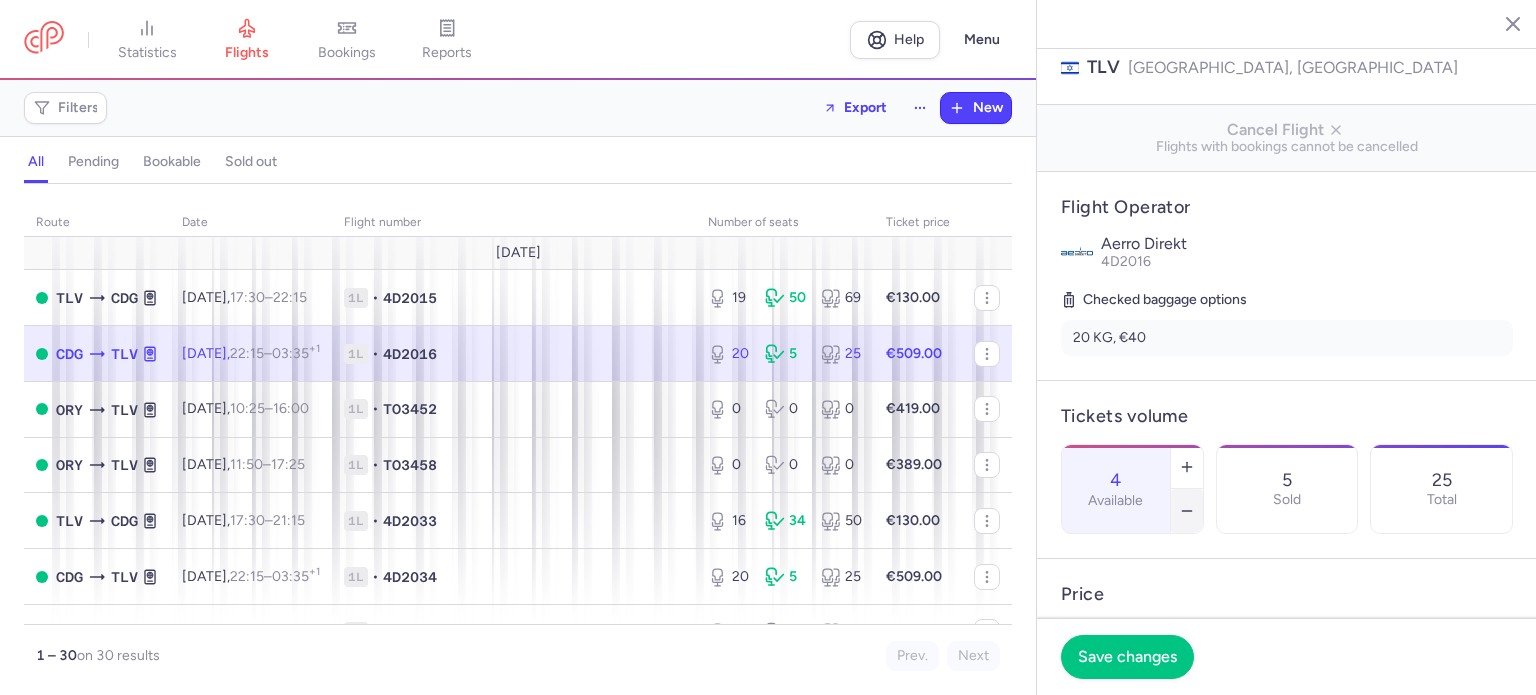 click at bounding box center [1187, 511] 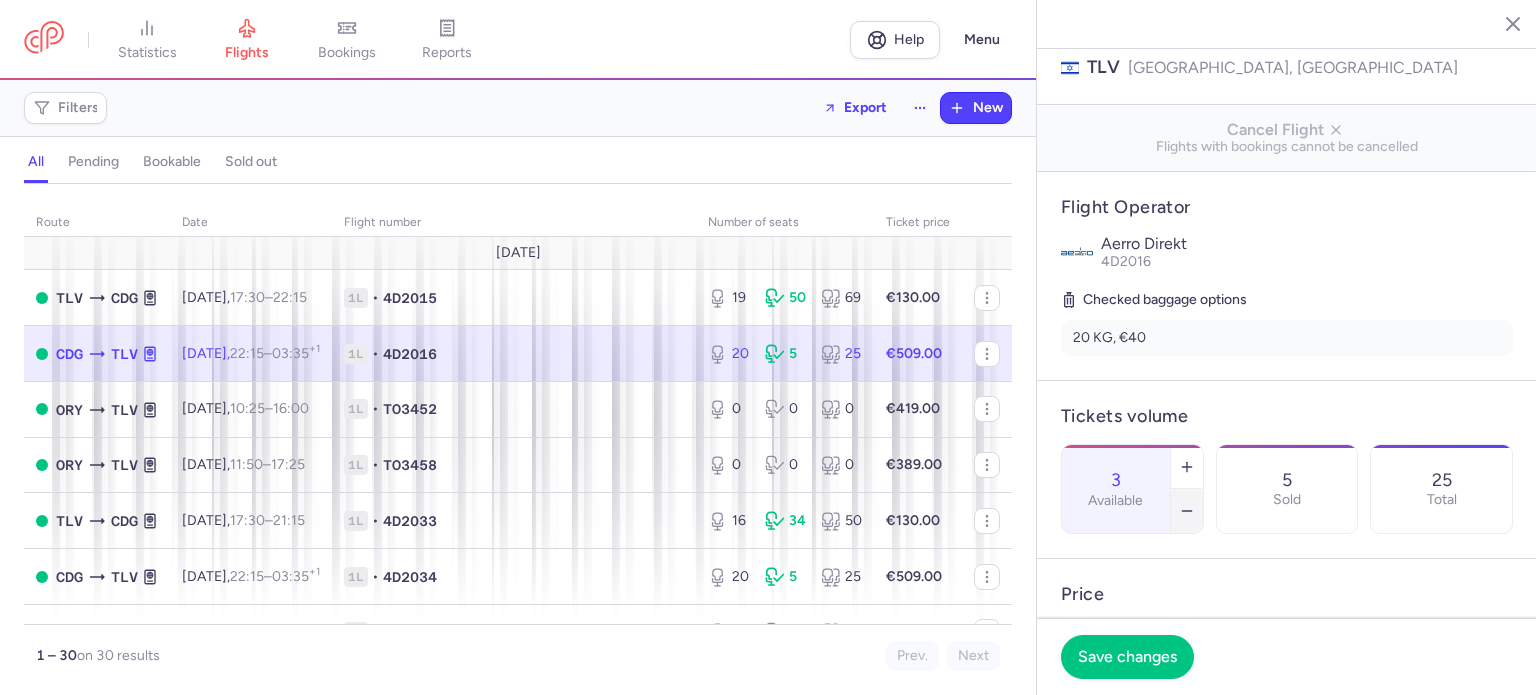 click at bounding box center [1187, 511] 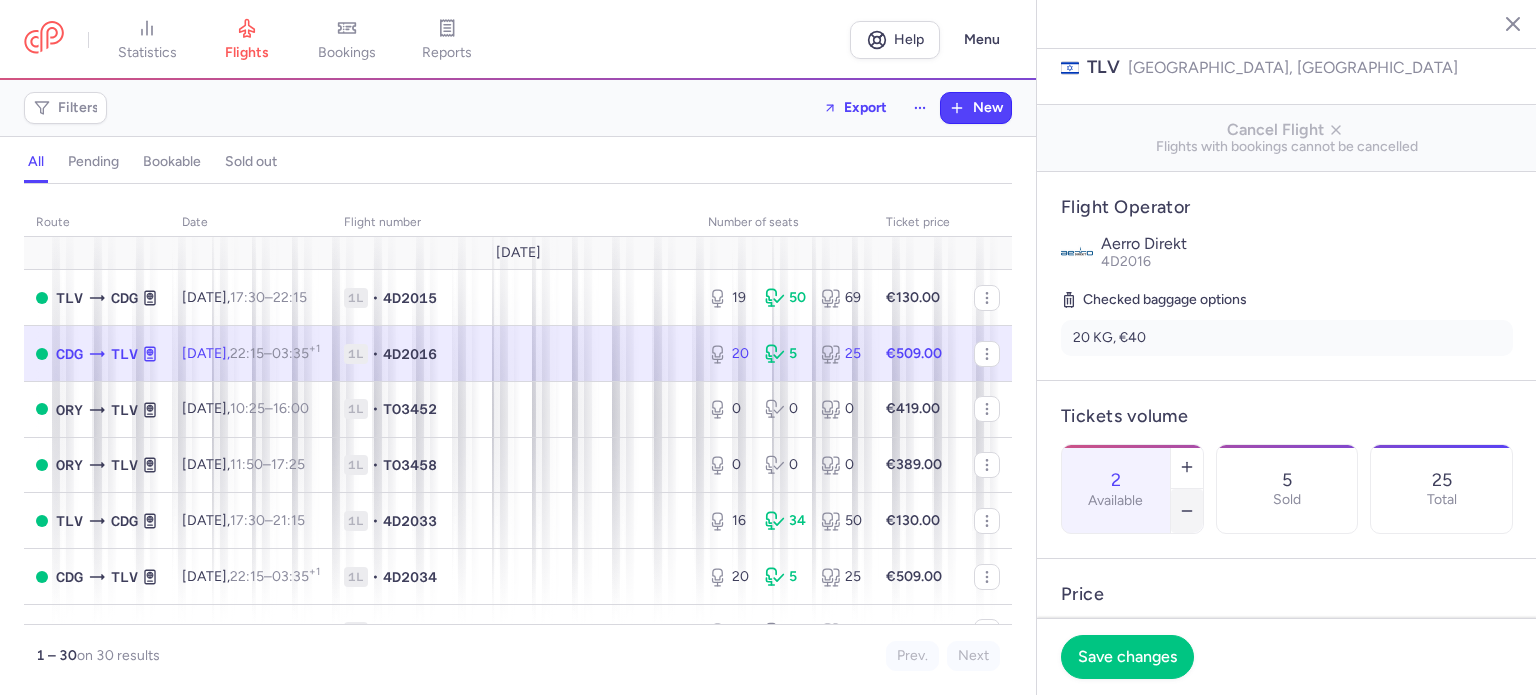 click at bounding box center [1187, 511] 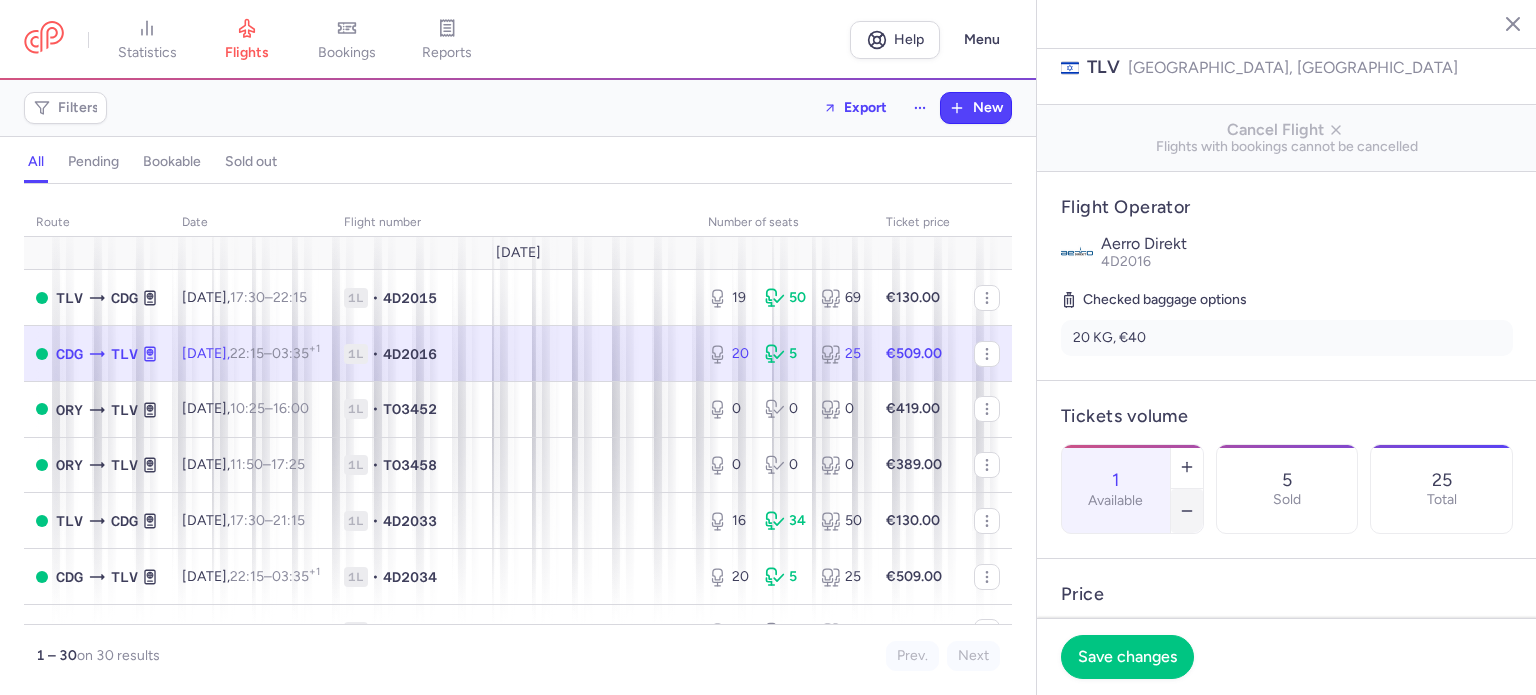 click at bounding box center [1187, 511] 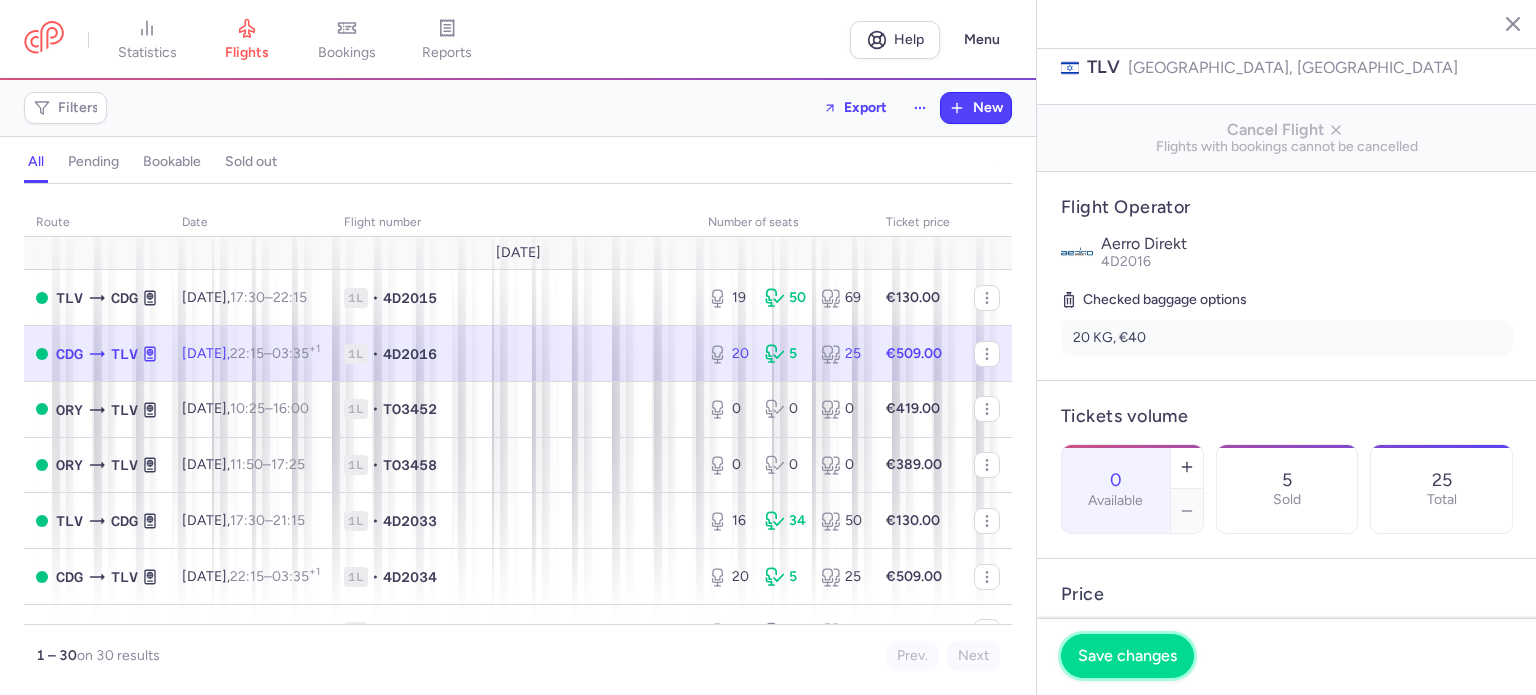 drag, startPoint x: 1133, startPoint y: 657, endPoint x: 1073, endPoint y: 587, distance: 92.19544 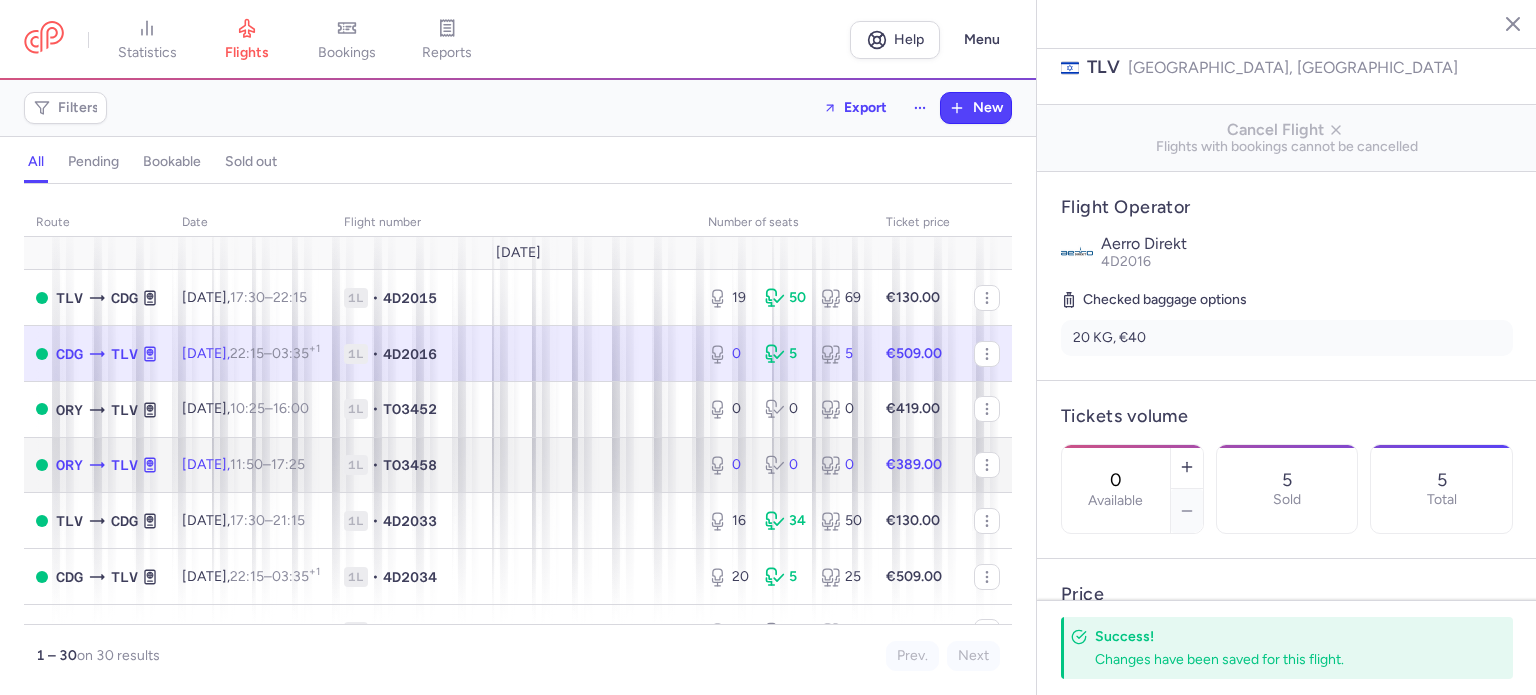 click on "1L • TO3458" at bounding box center [514, 465] 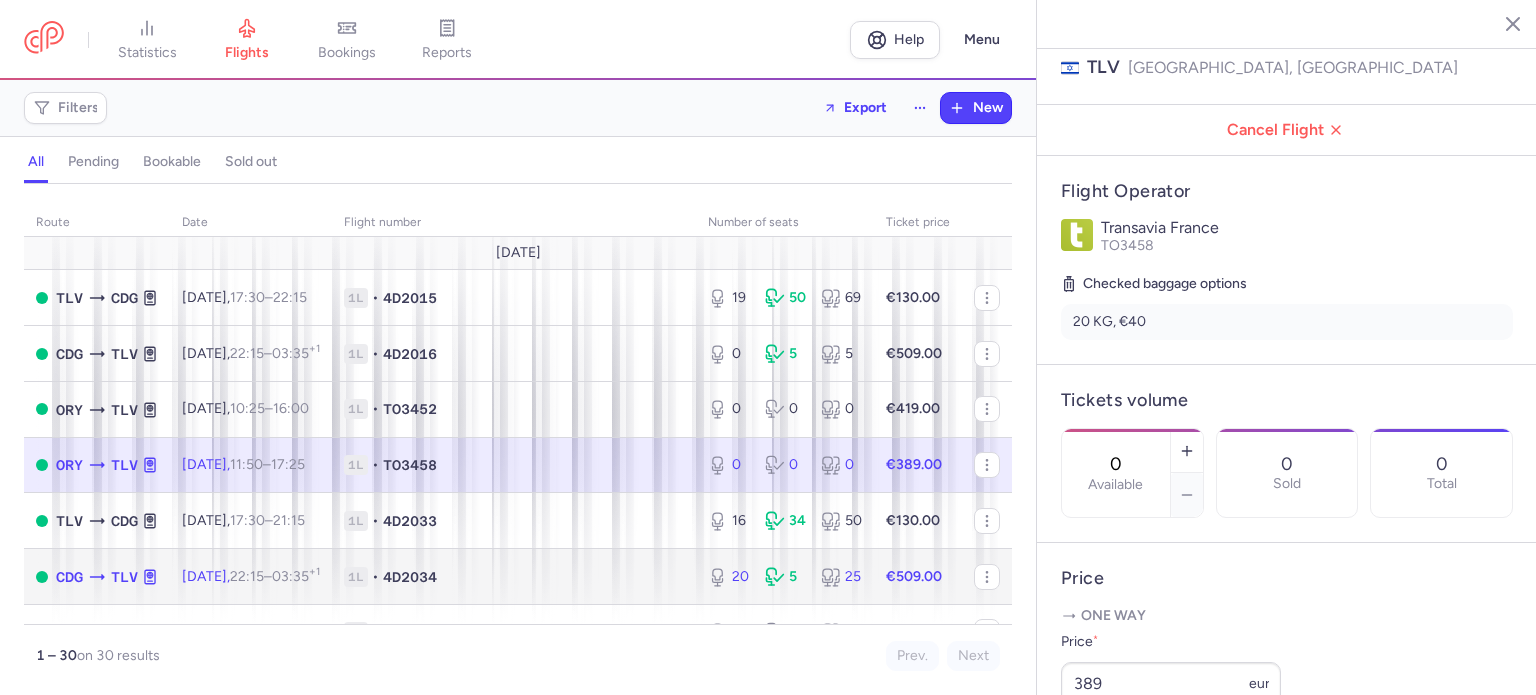 click on "1L • 4D2034" at bounding box center (514, 577) 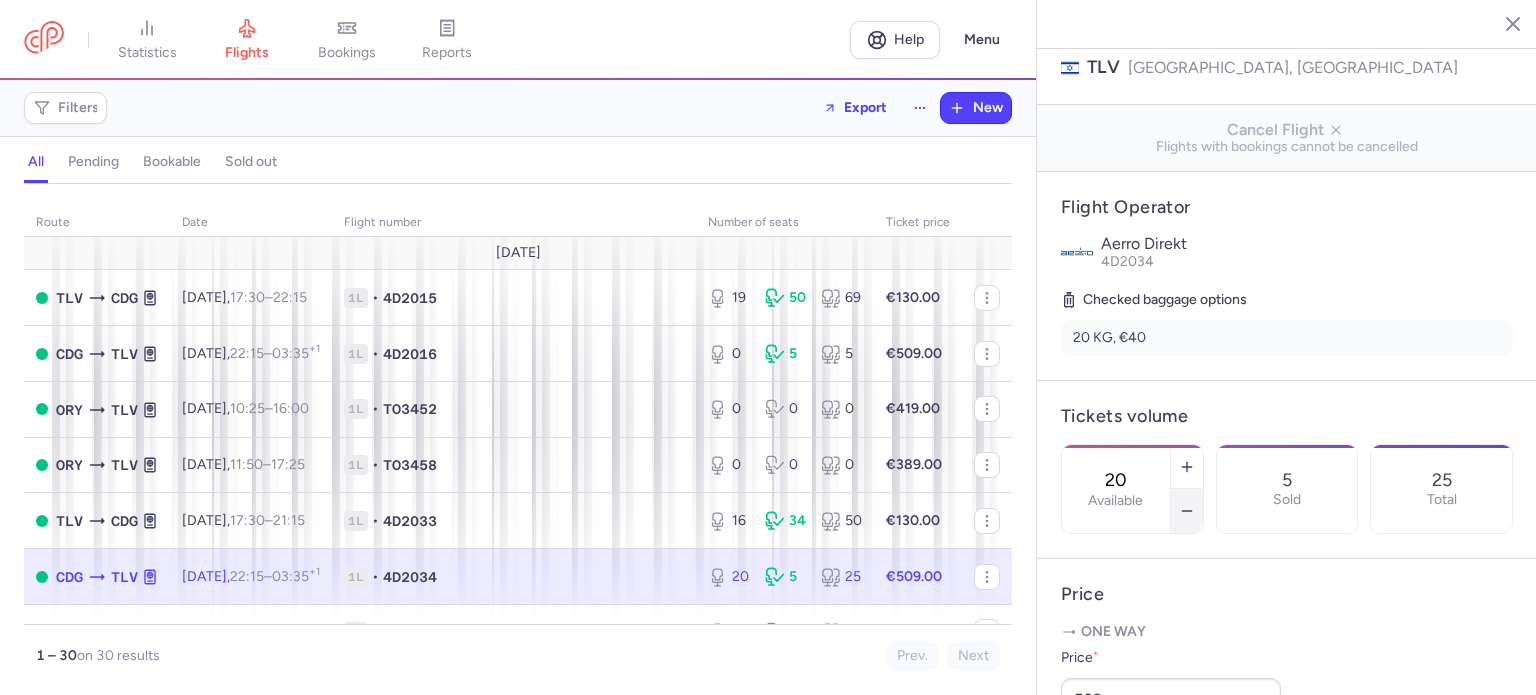 click 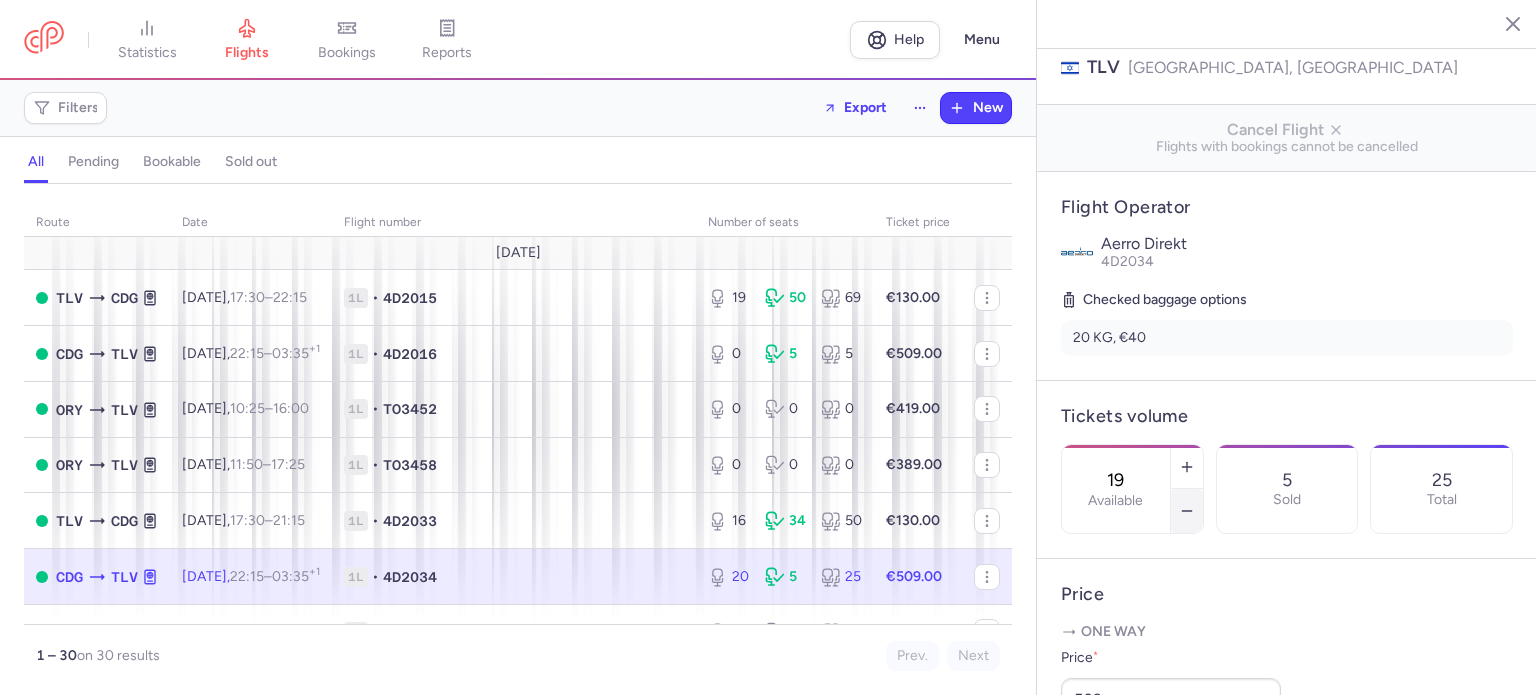 click 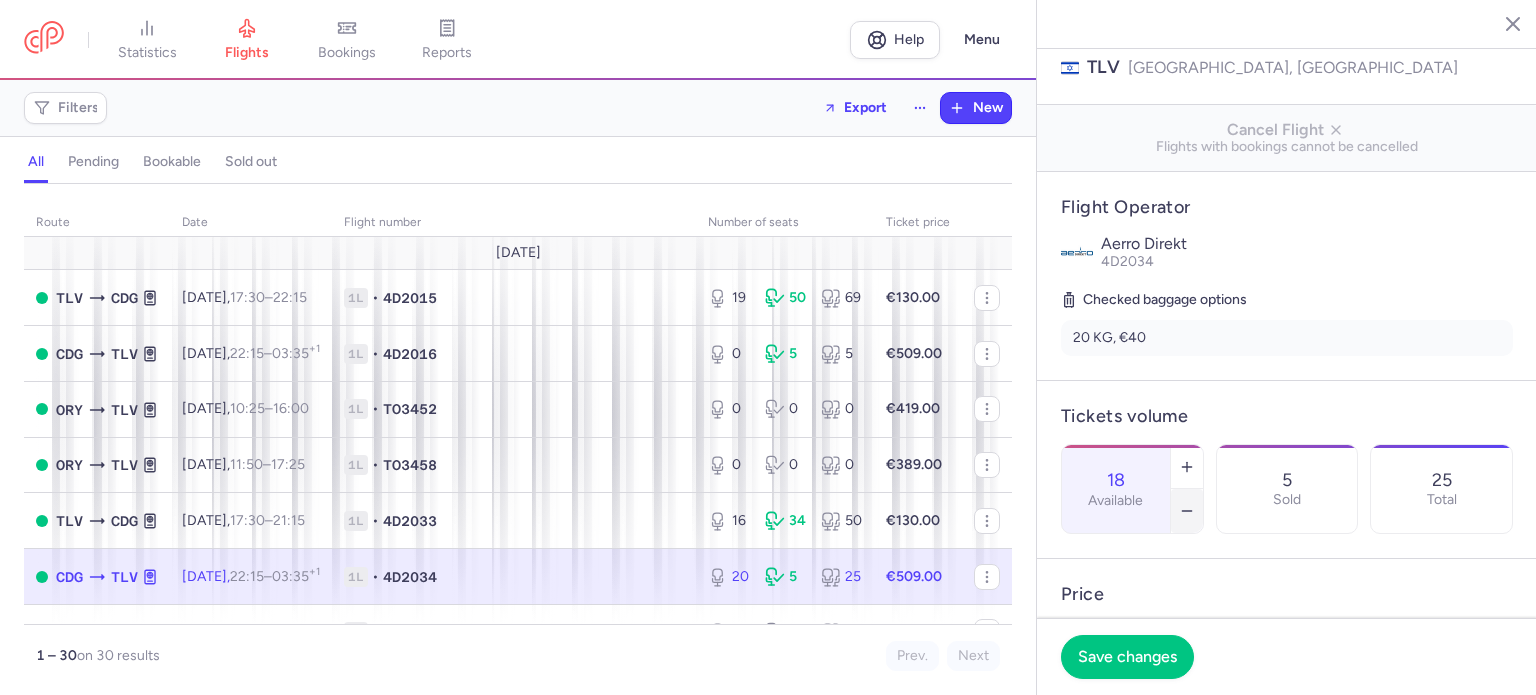 click at bounding box center [1187, 511] 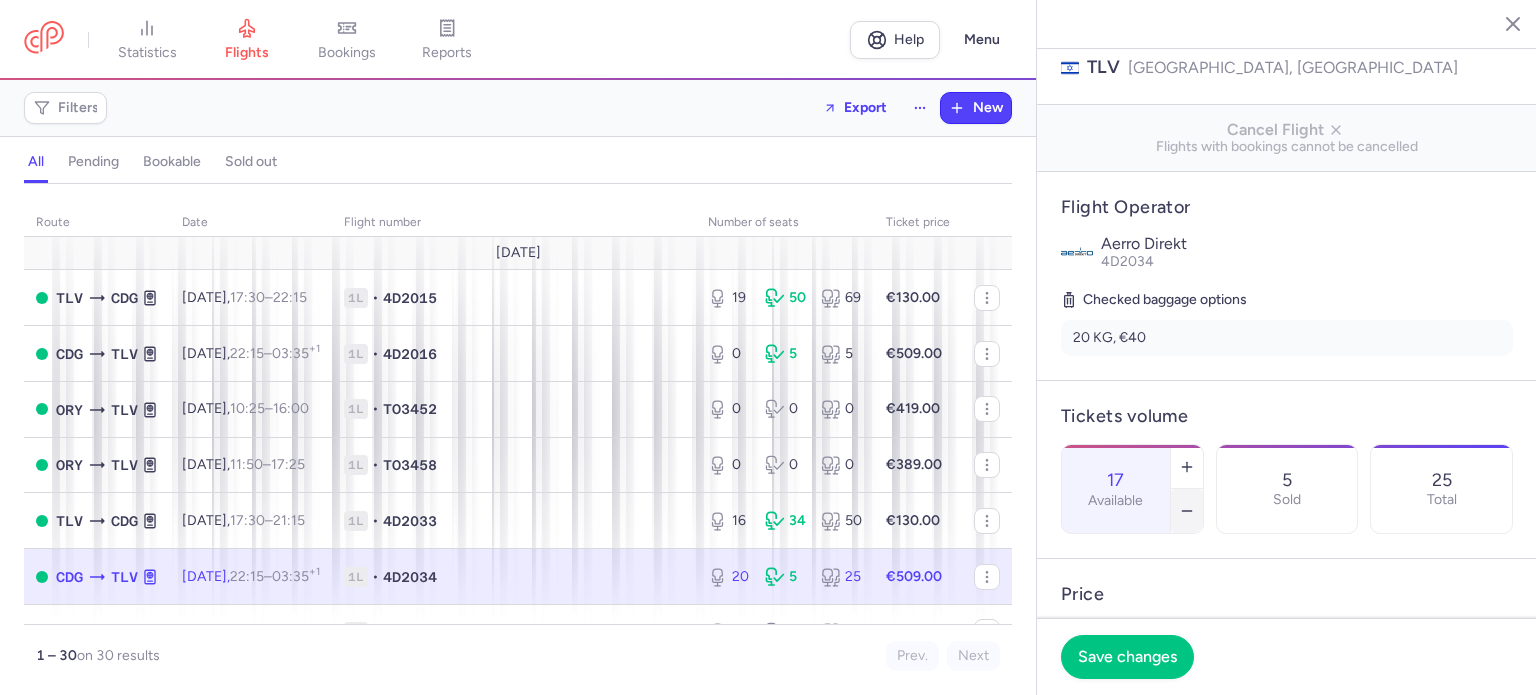 click at bounding box center (1187, 511) 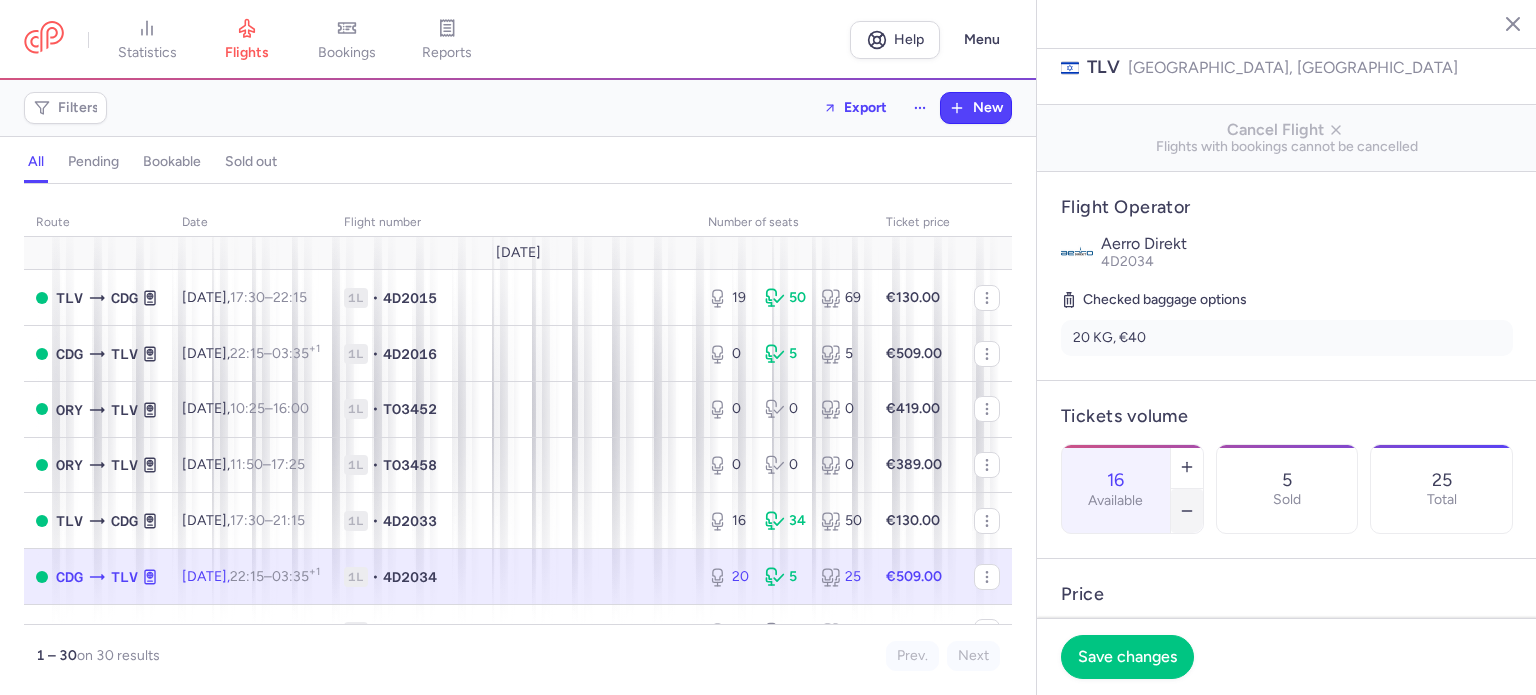 click at bounding box center [1187, 511] 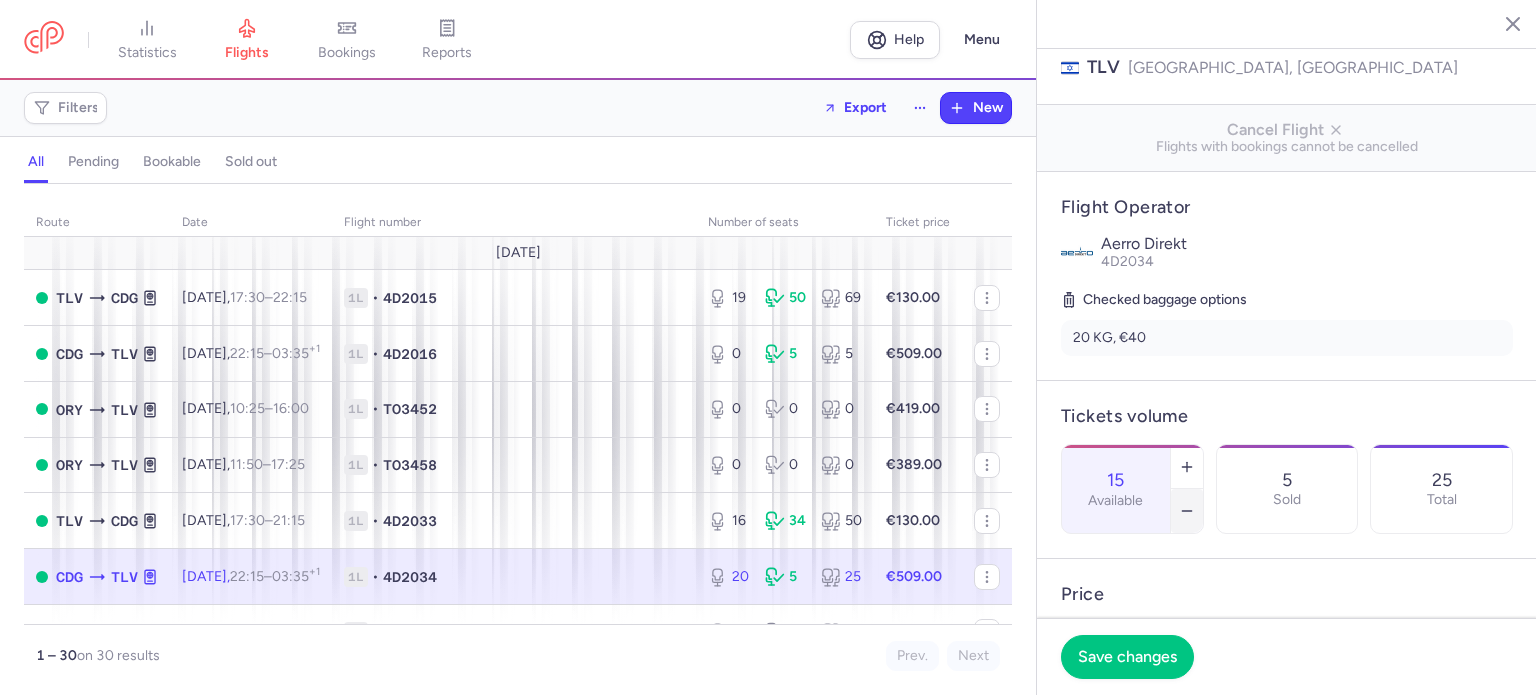 click at bounding box center [1187, 511] 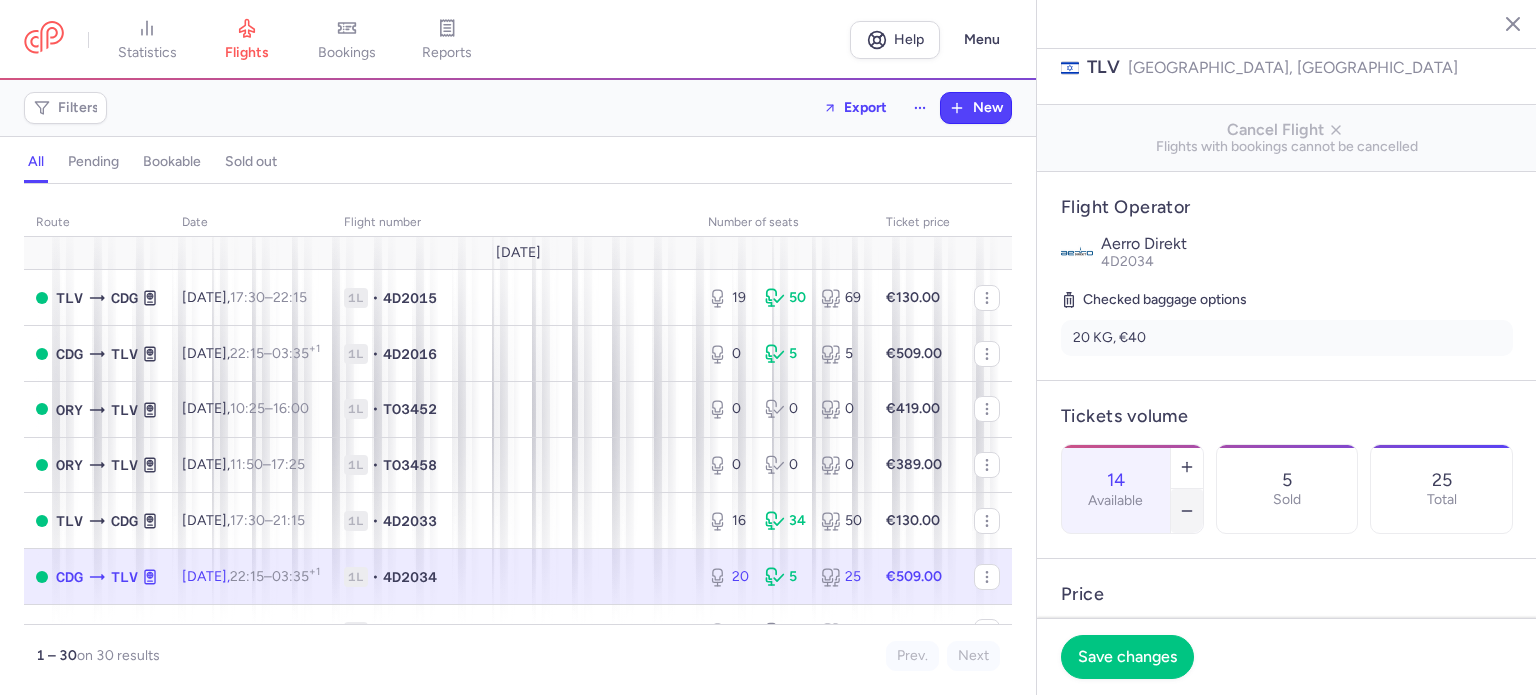 click at bounding box center [1187, 511] 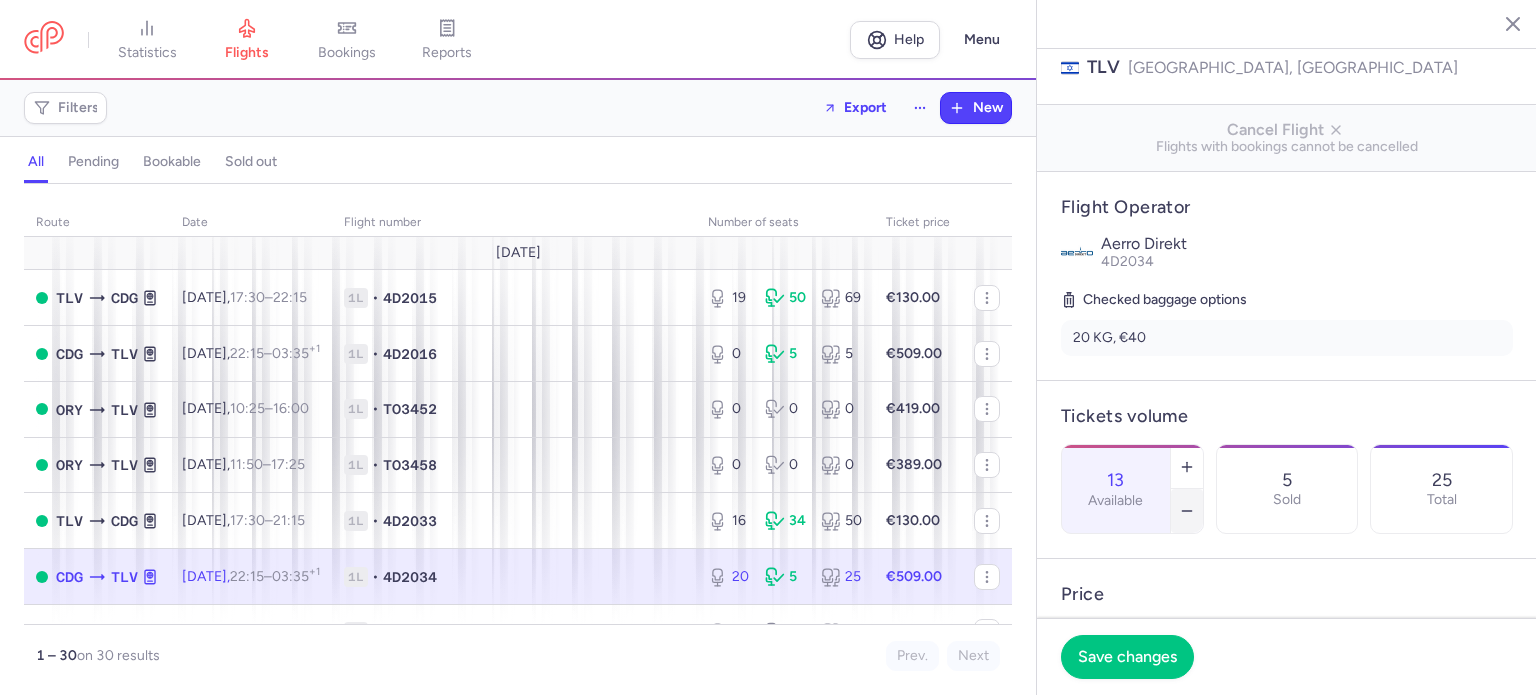 click at bounding box center [1187, 511] 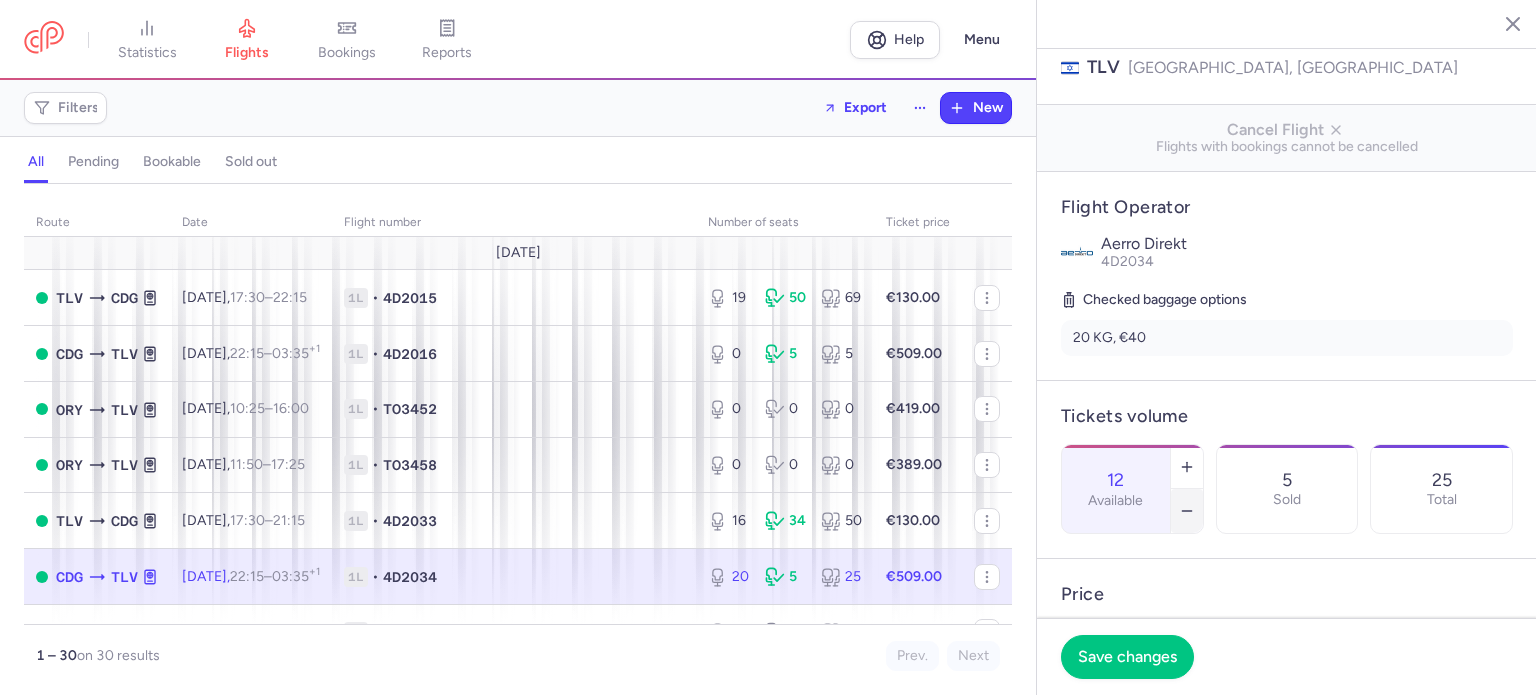 click at bounding box center [1187, 511] 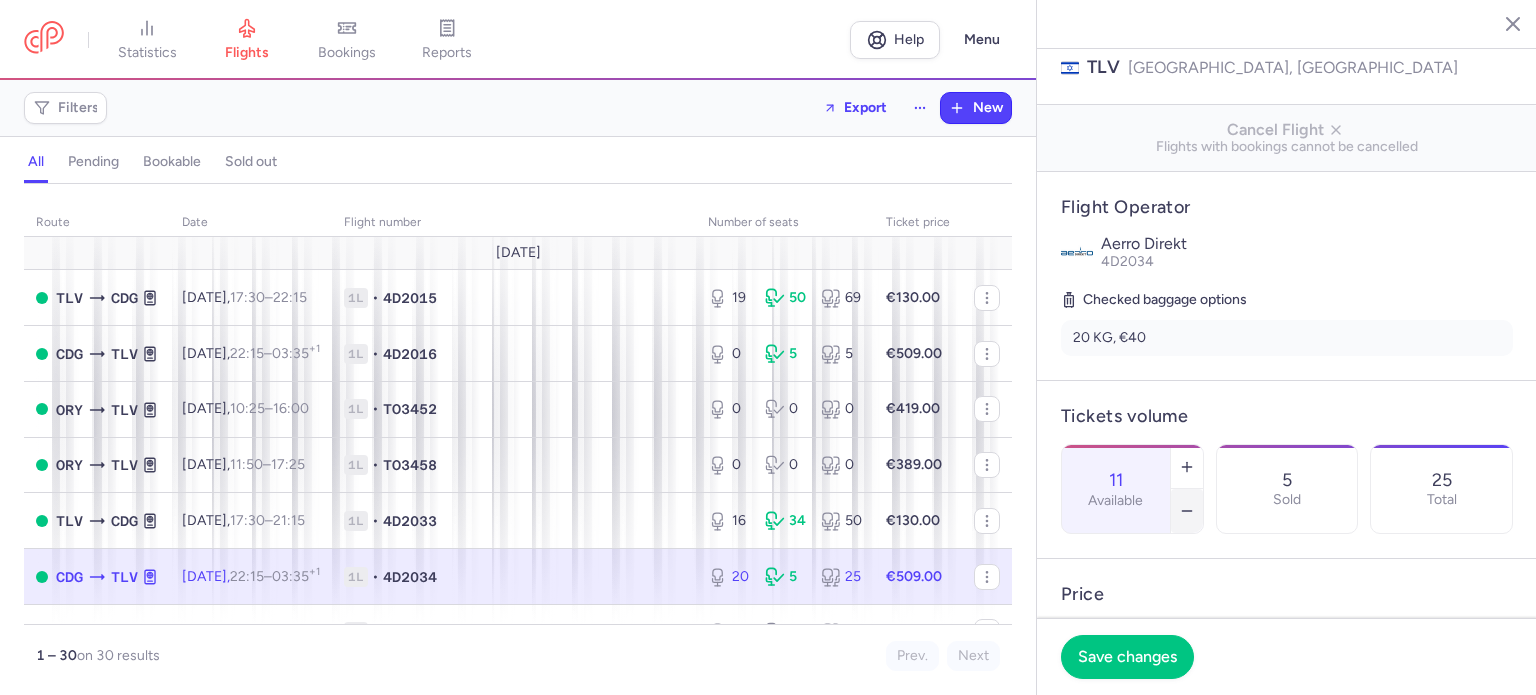 click at bounding box center [1187, 511] 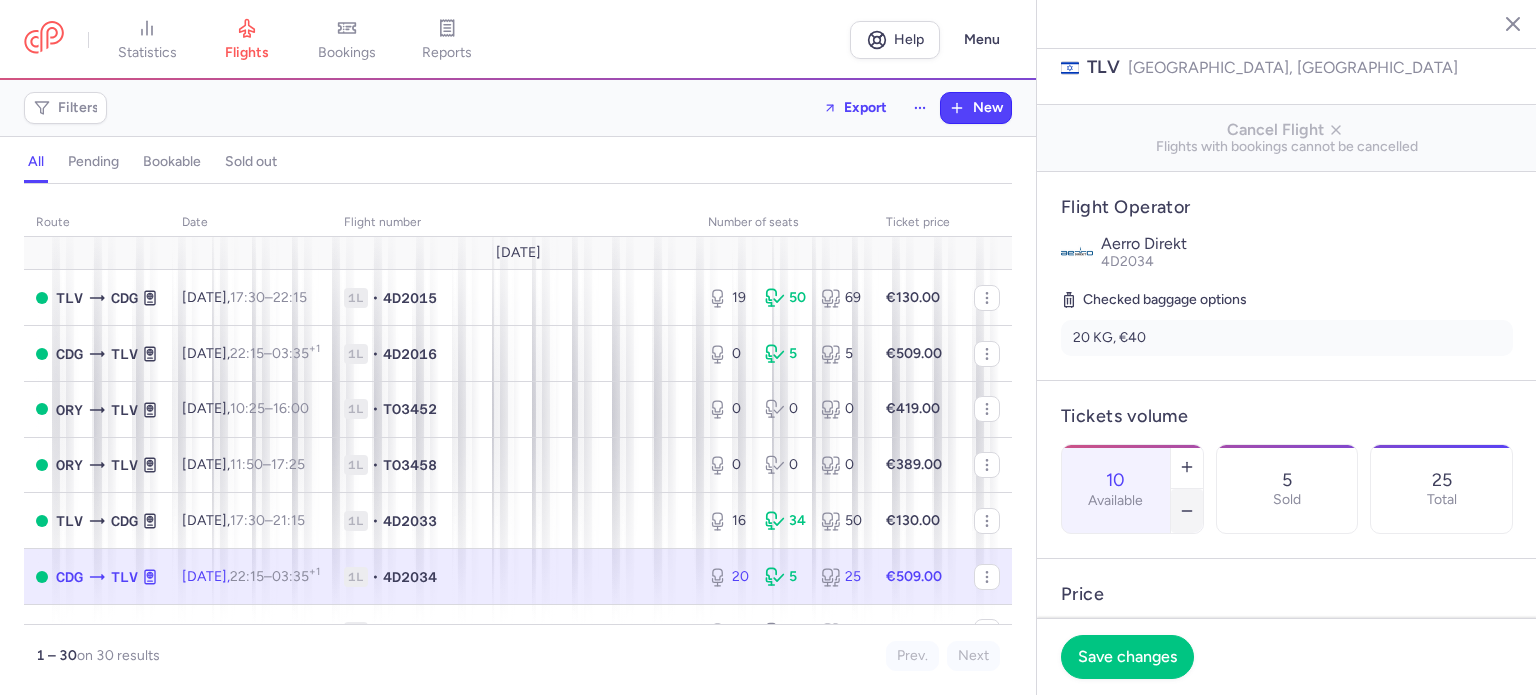 click at bounding box center [1187, 511] 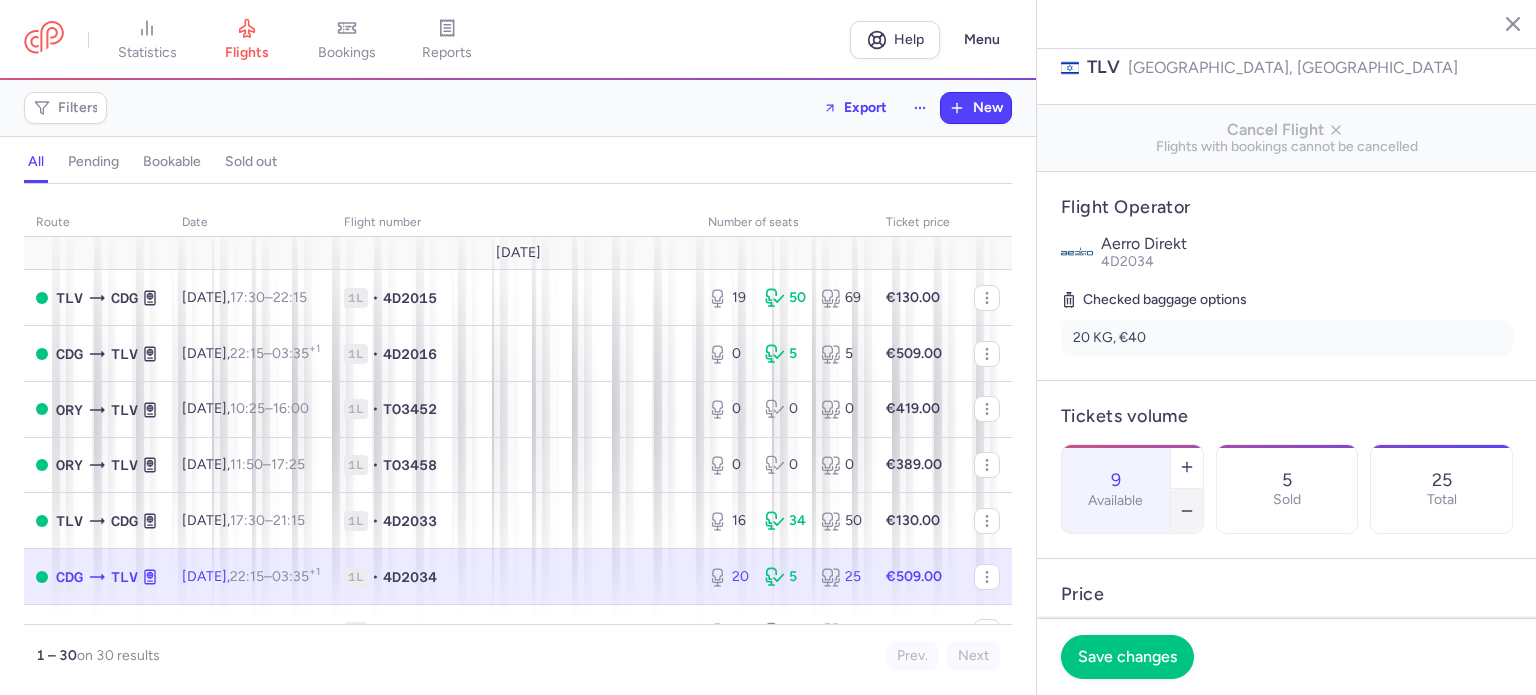 click at bounding box center (1187, 511) 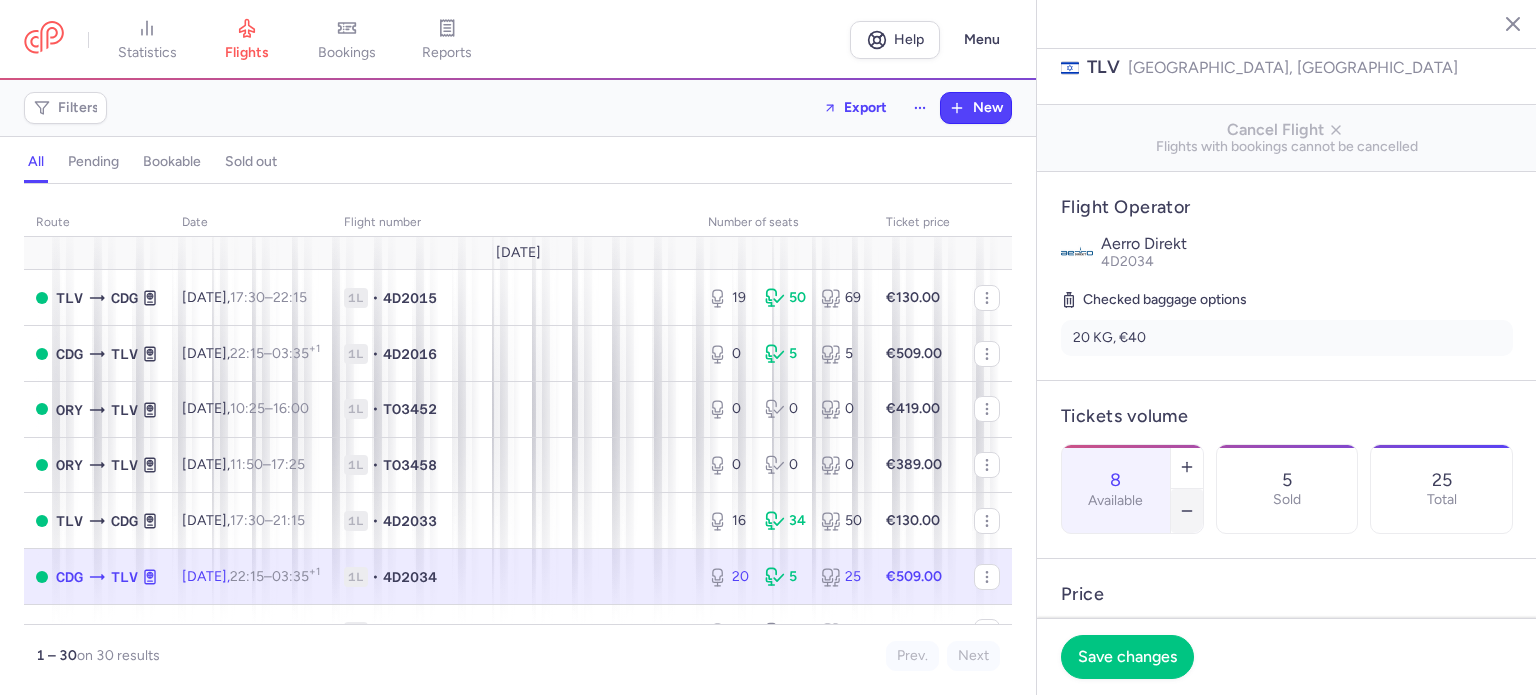 click at bounding box center [1187, 511] 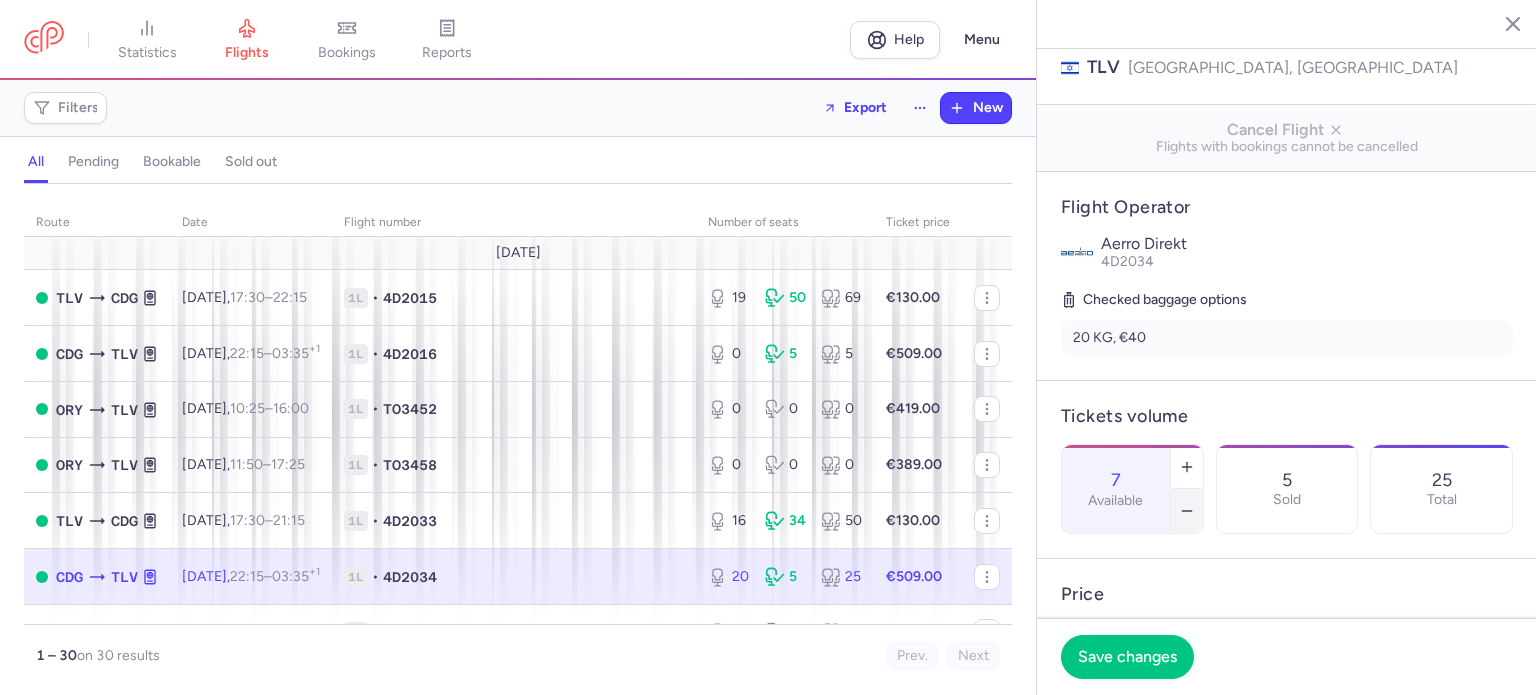 click at bounding box center (1187, 511) 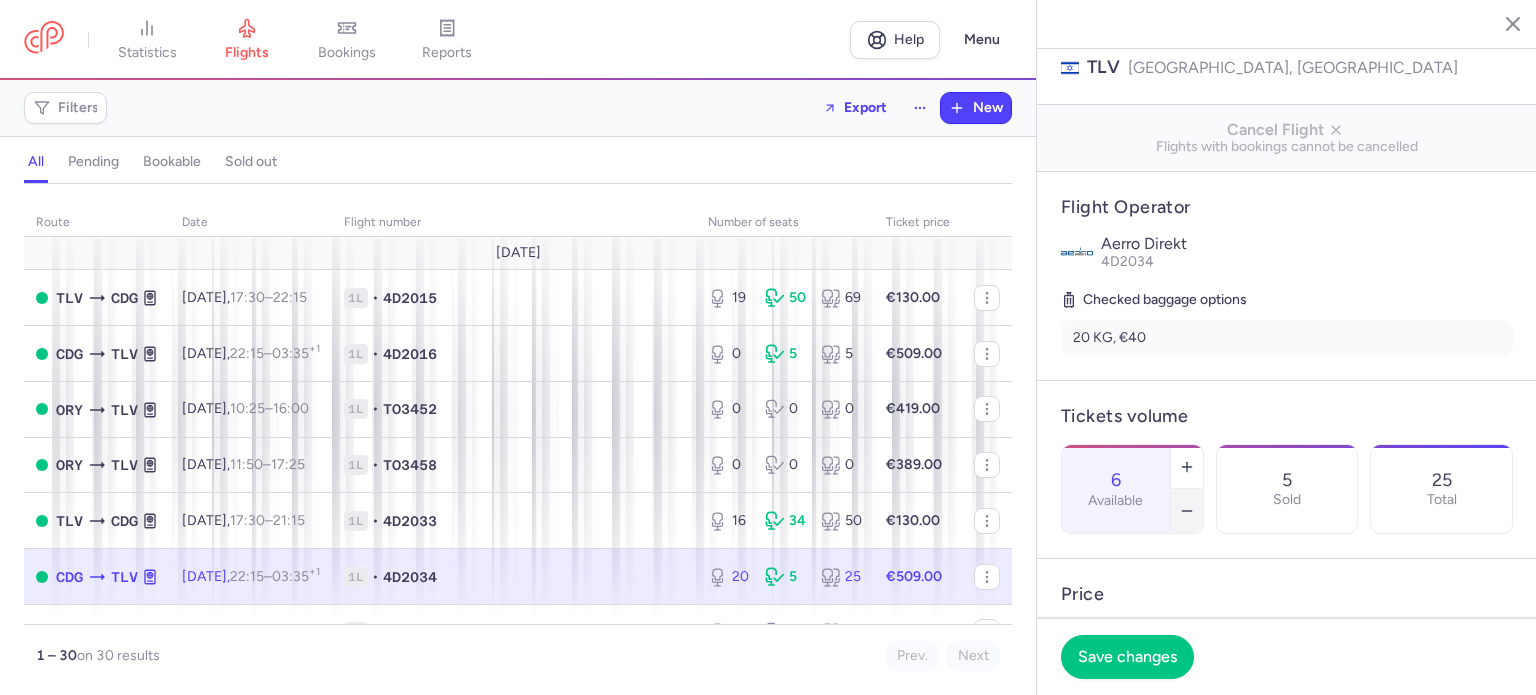 click at bounding box center (1187, 511) 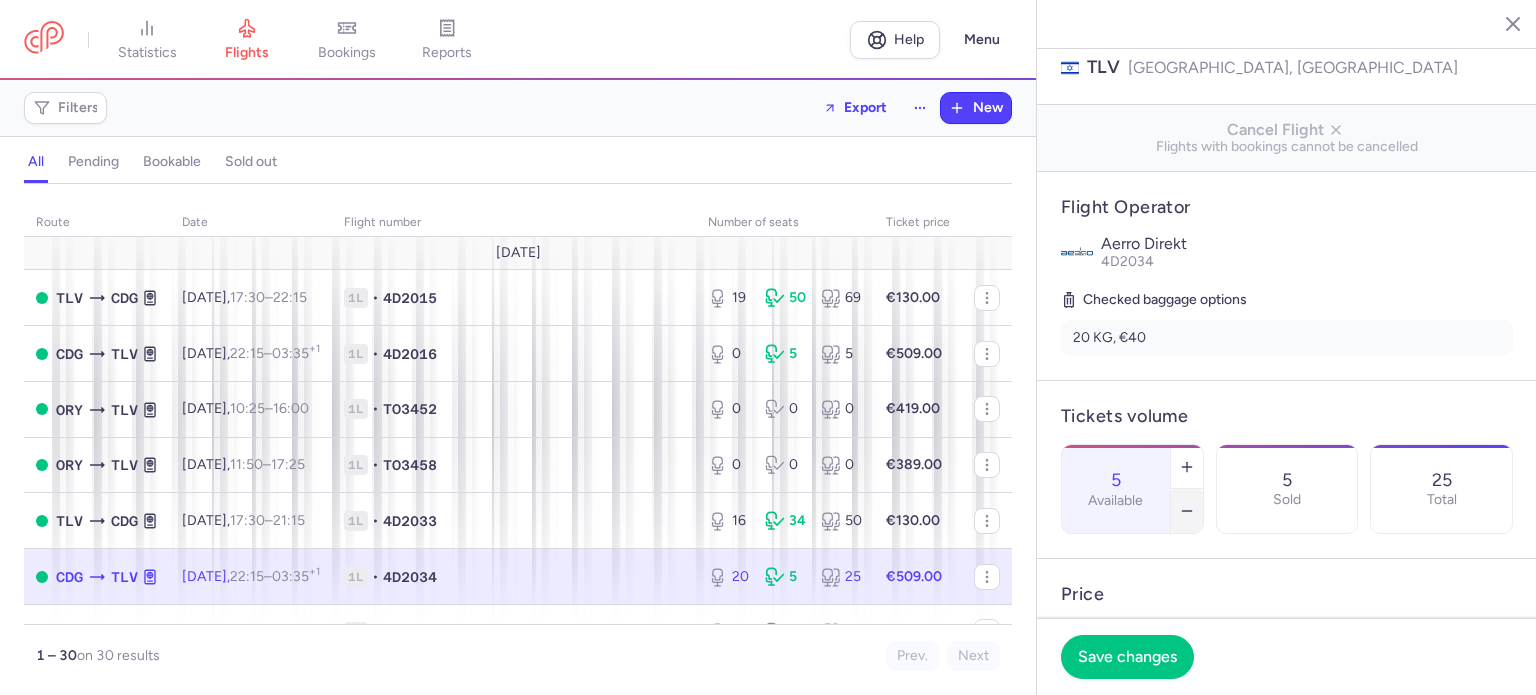 click at bounding box center [1187, 511] 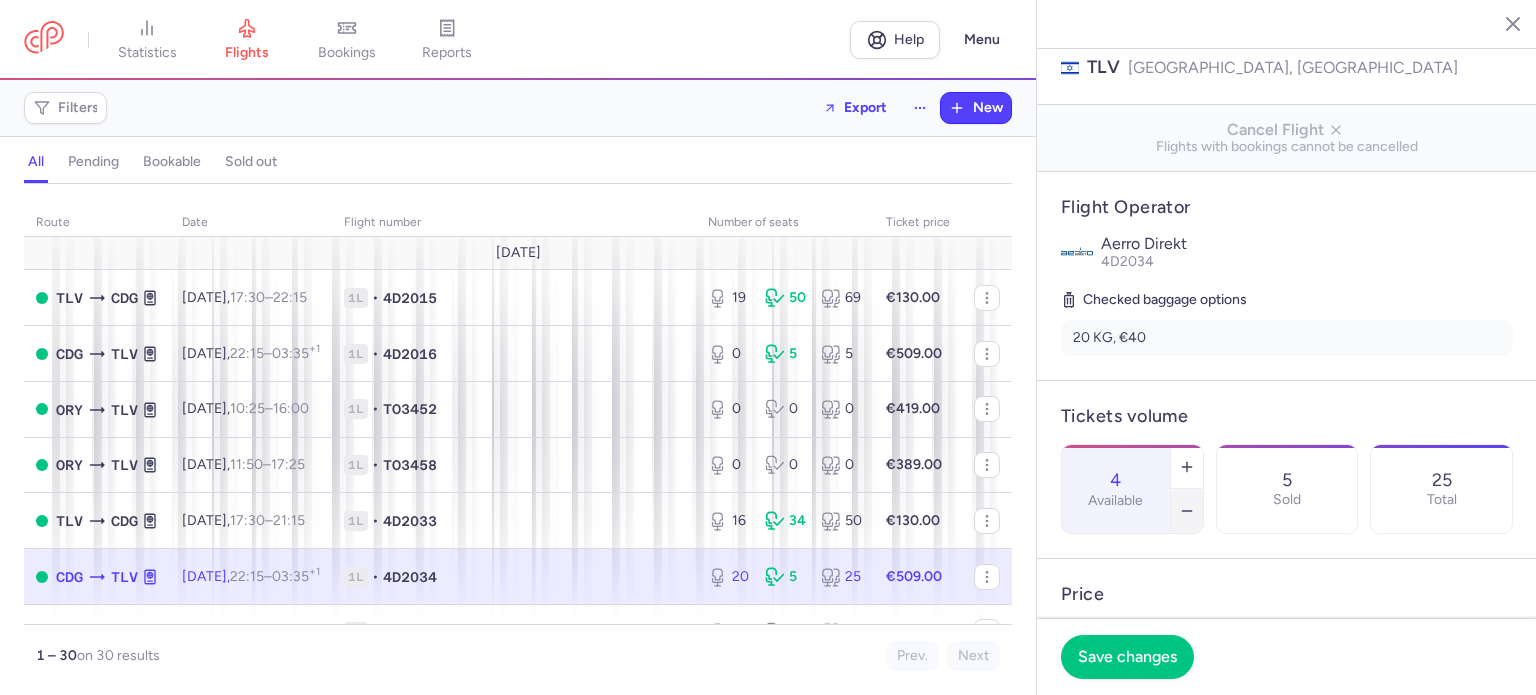 click at bounding box center (1187, 511) 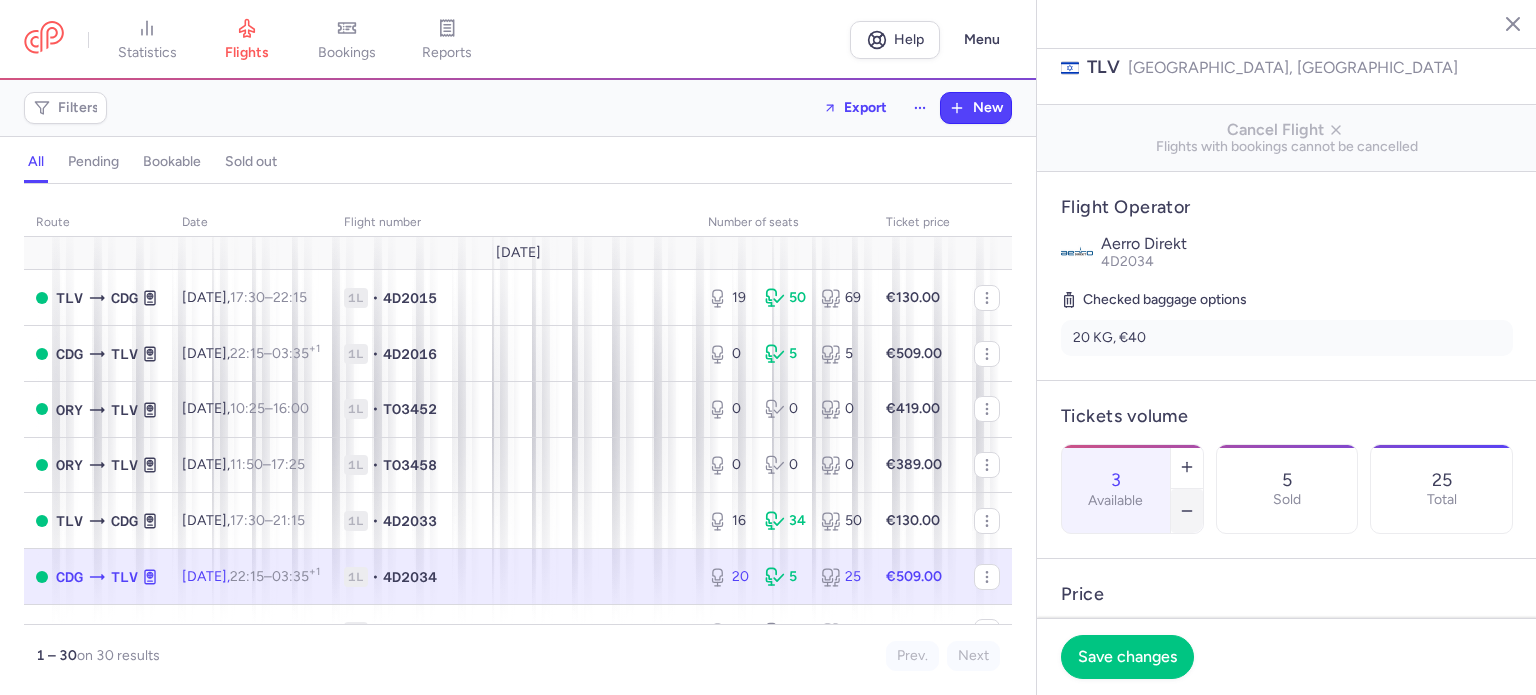 click at bounding box center (1187, 511) 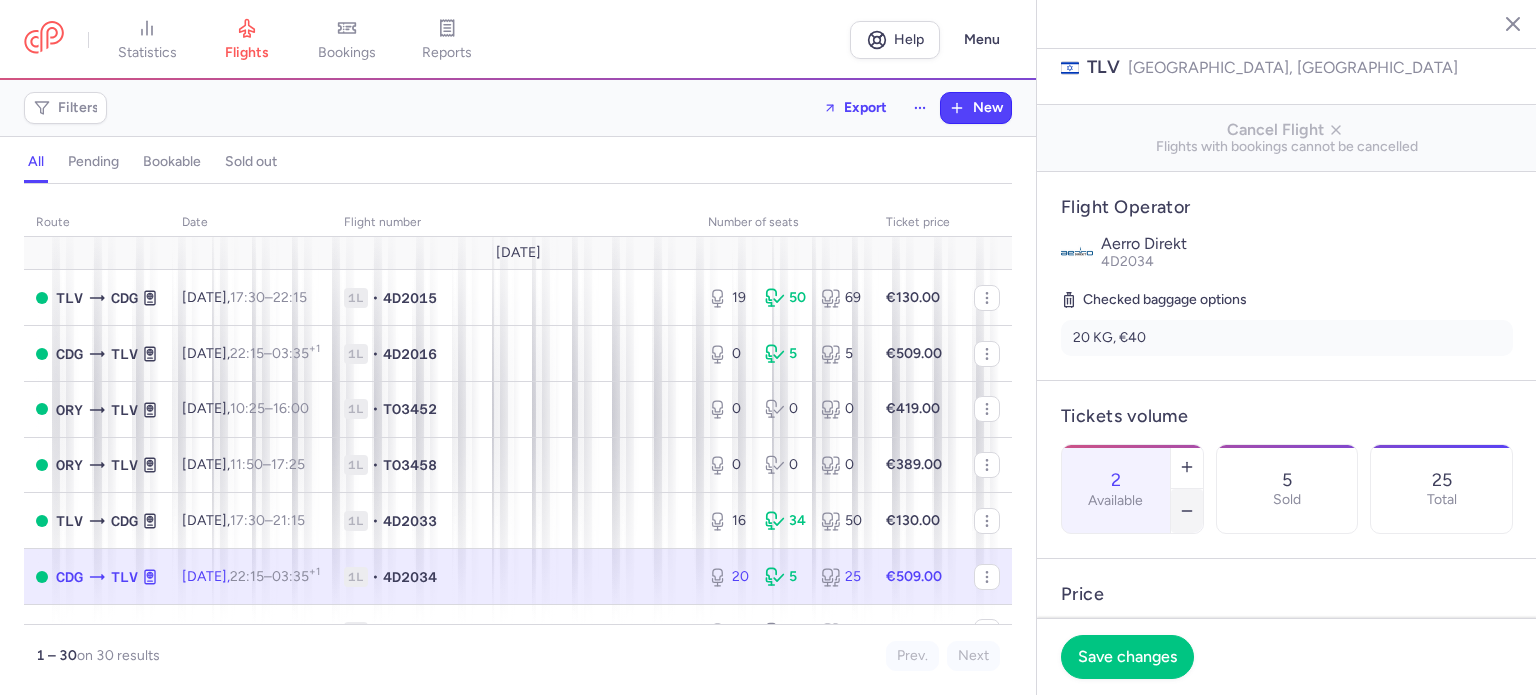 click at bounding box center (1187, 511) 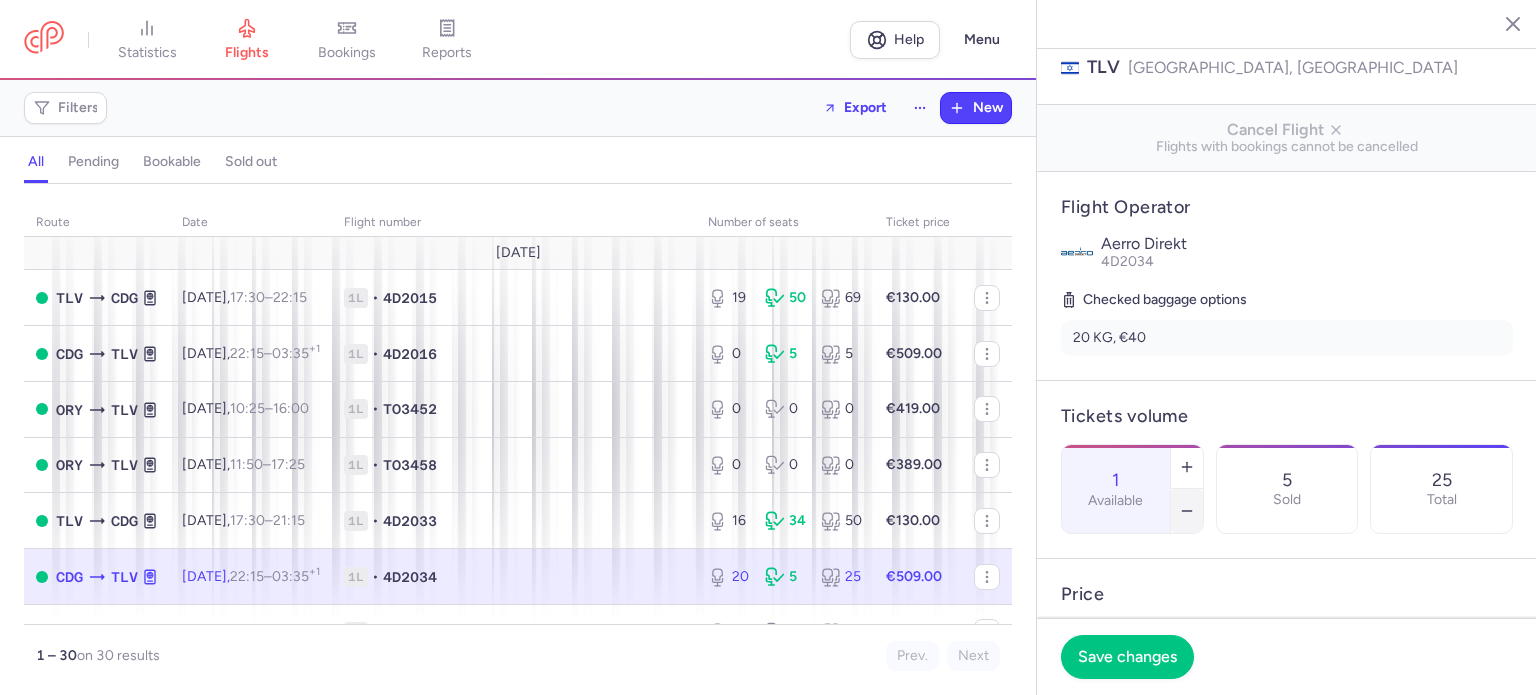 click at bounding box center (1187, 511) 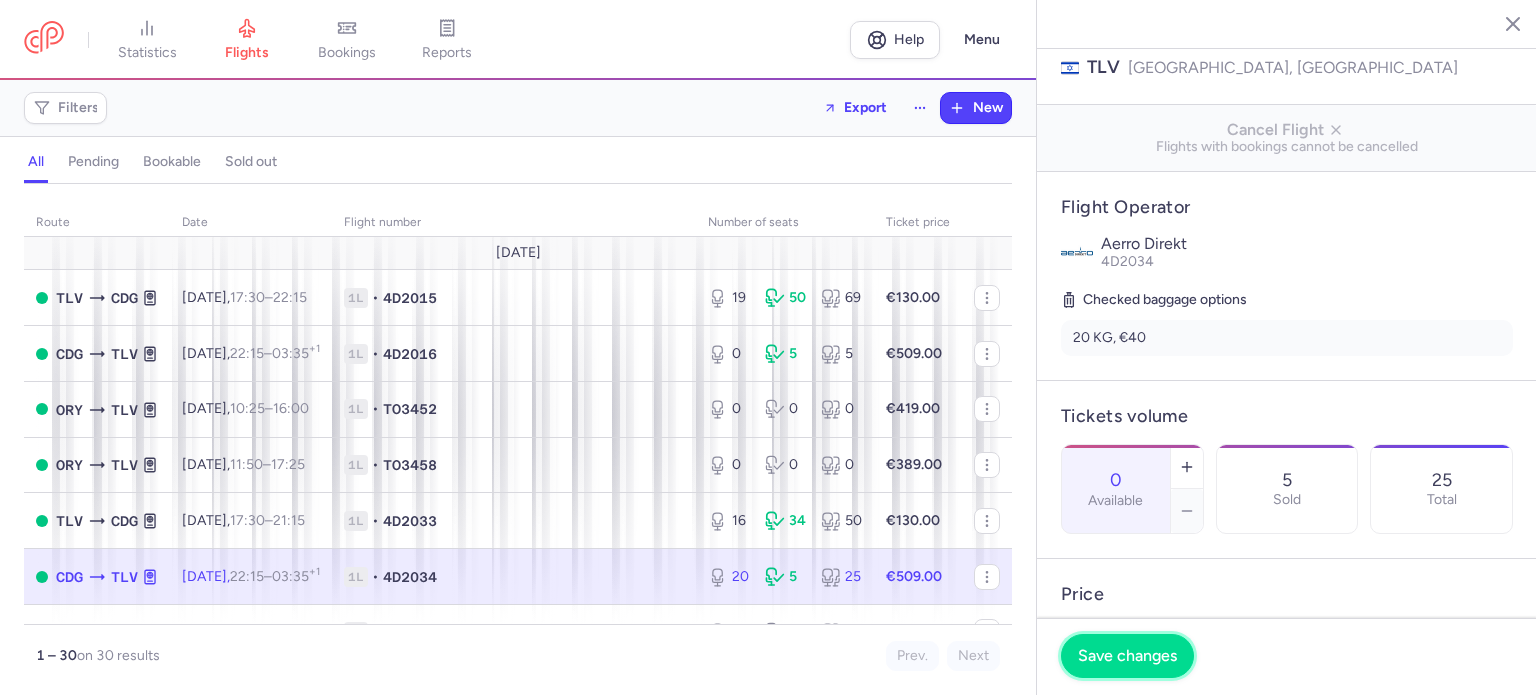 click on "Save changes" at bounding box center (1127, 656) 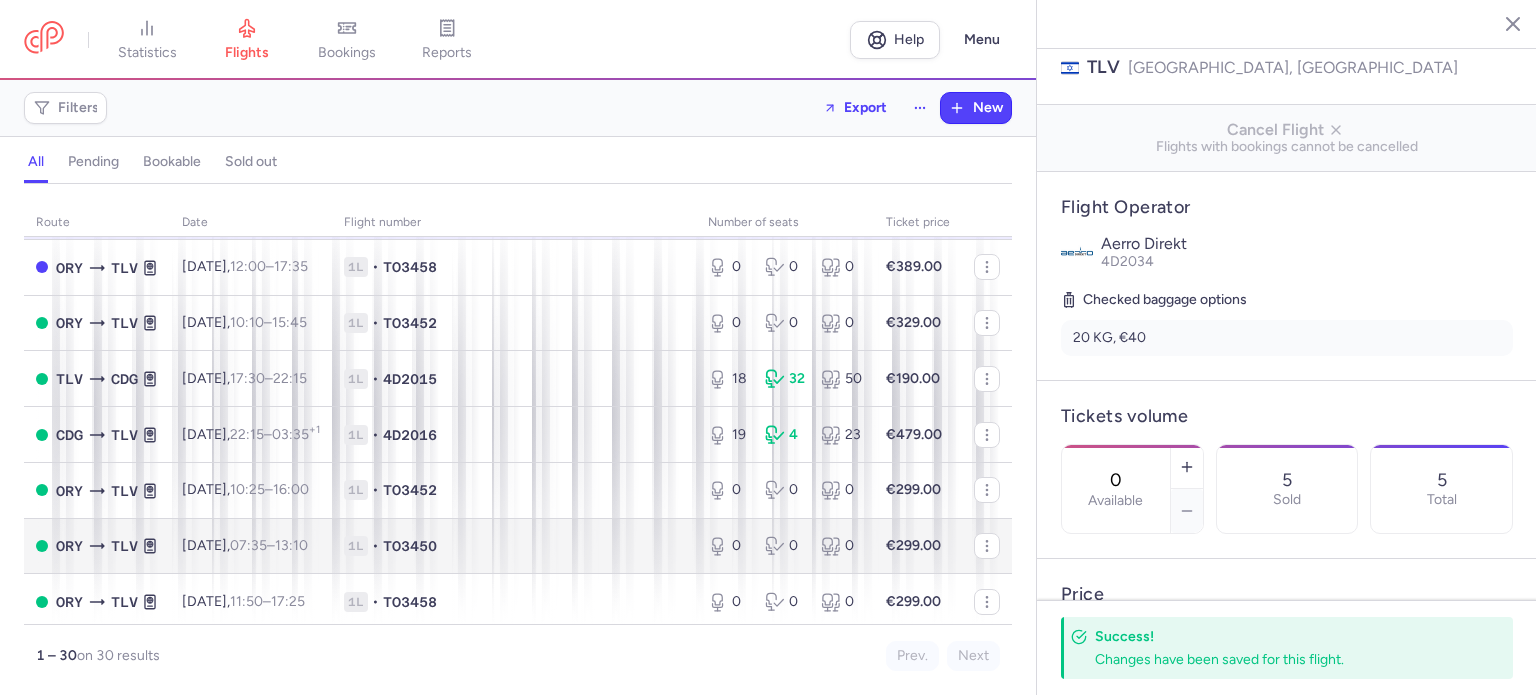 scroll, scrollTop: 400, scrollLeft: 0, axis: vertical 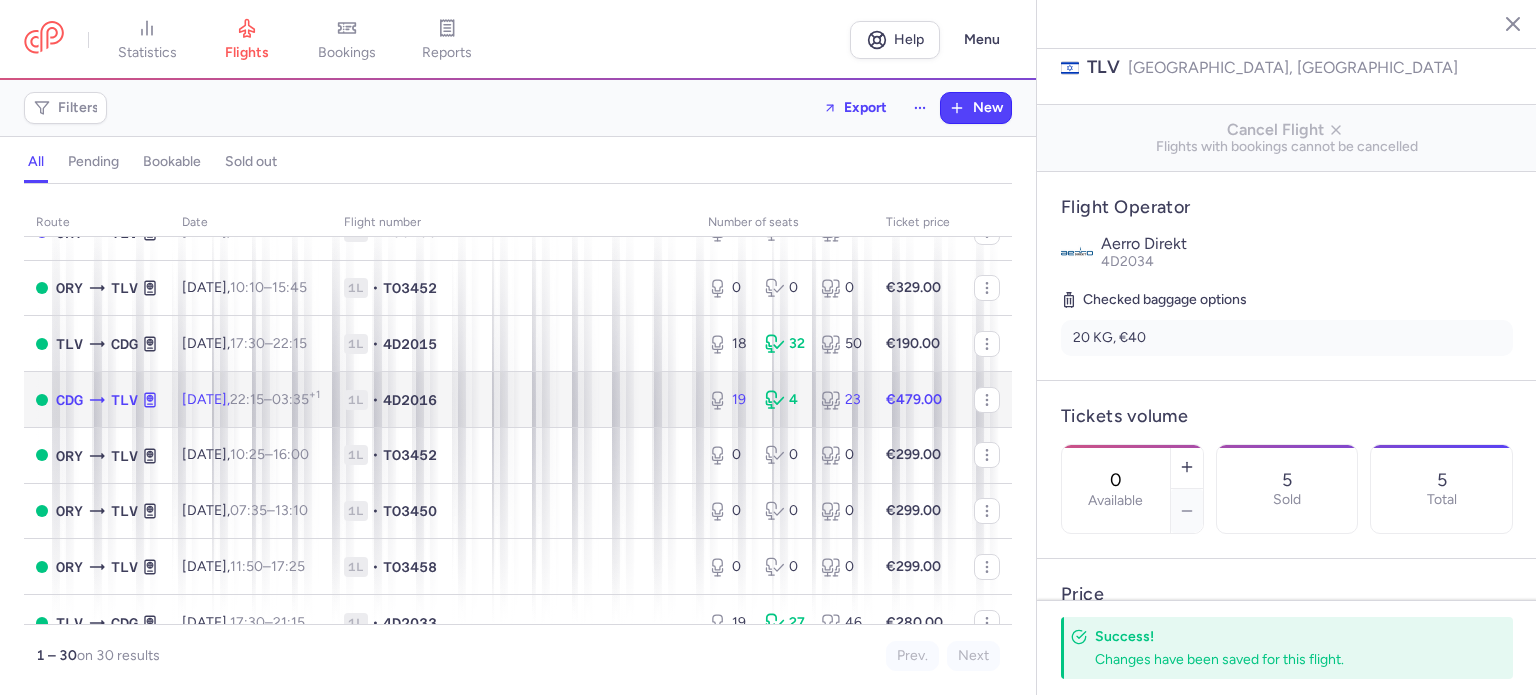 click on "1L • 4D2016" at bounding box center [514, 400] 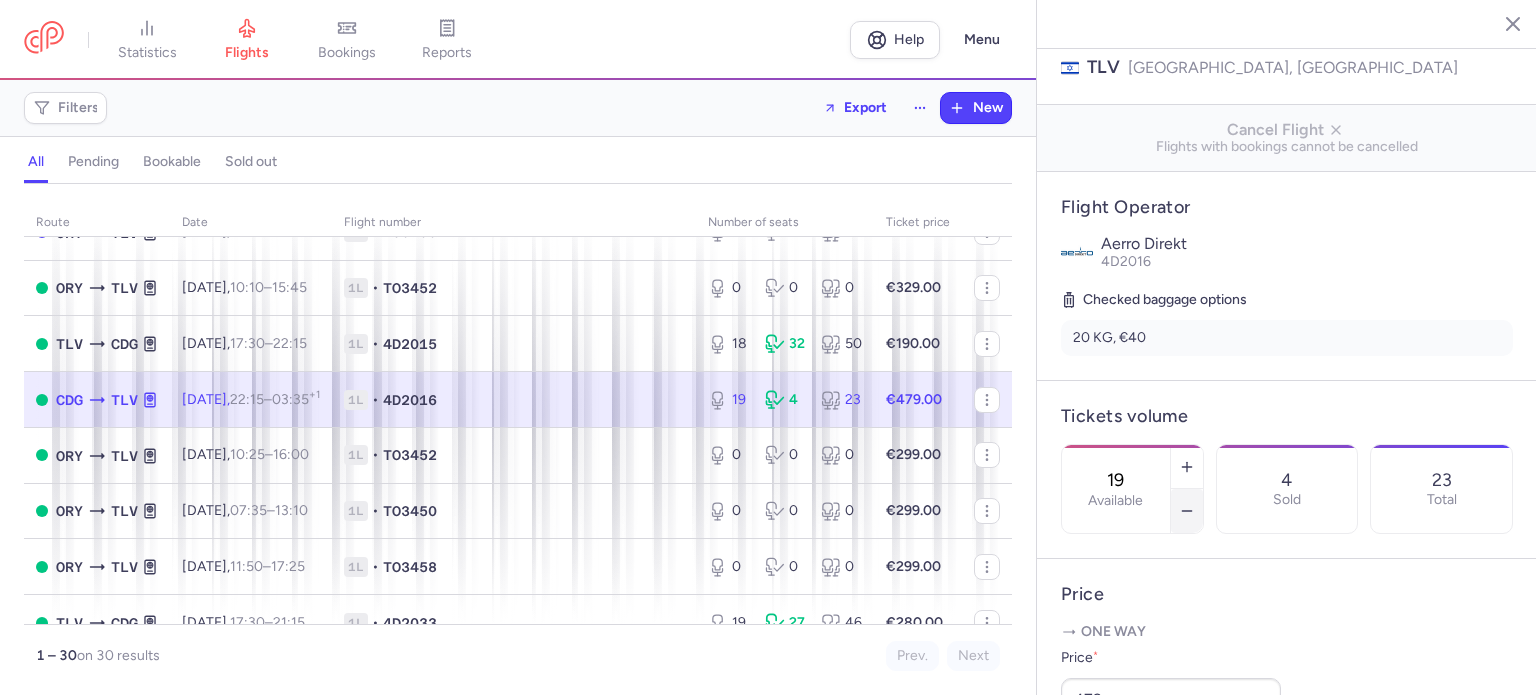 click at bounding box center (1187, 511) 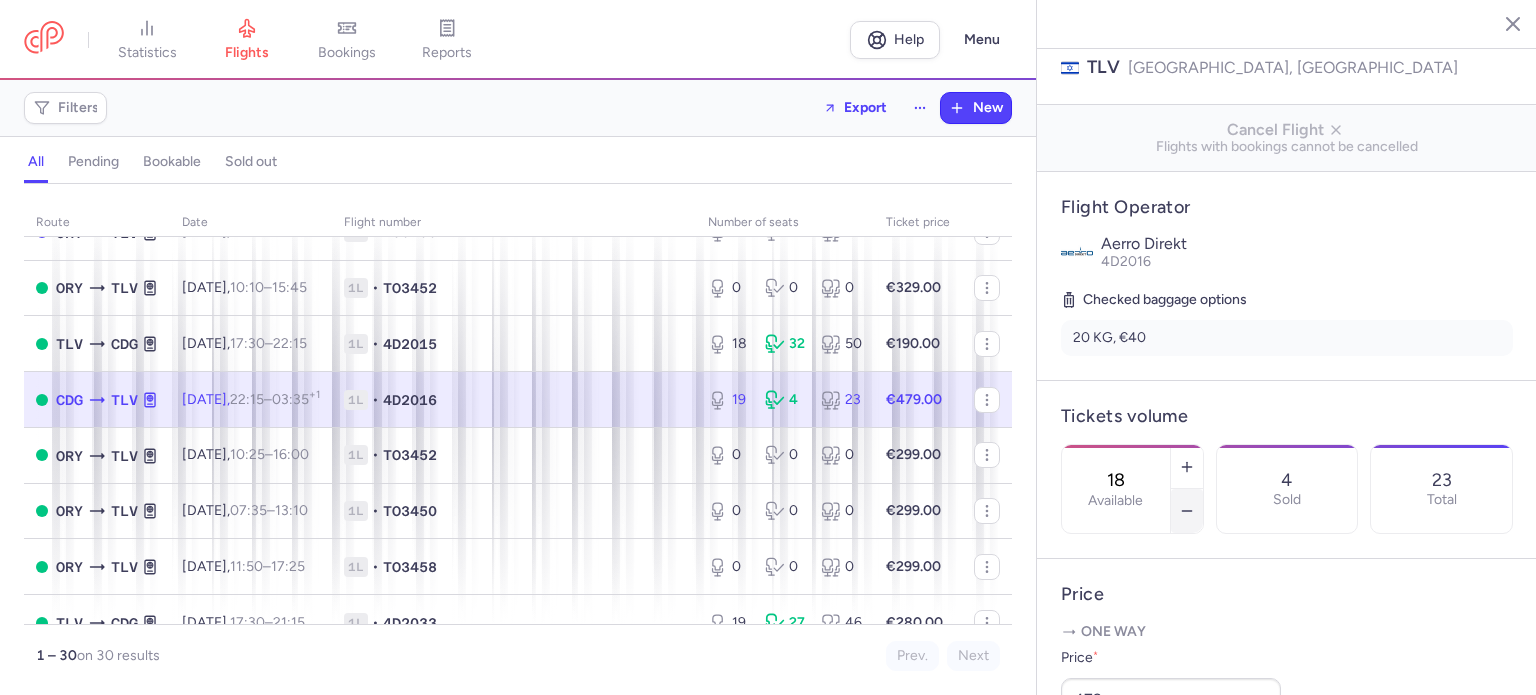 click at bounding box center [1187, 511] 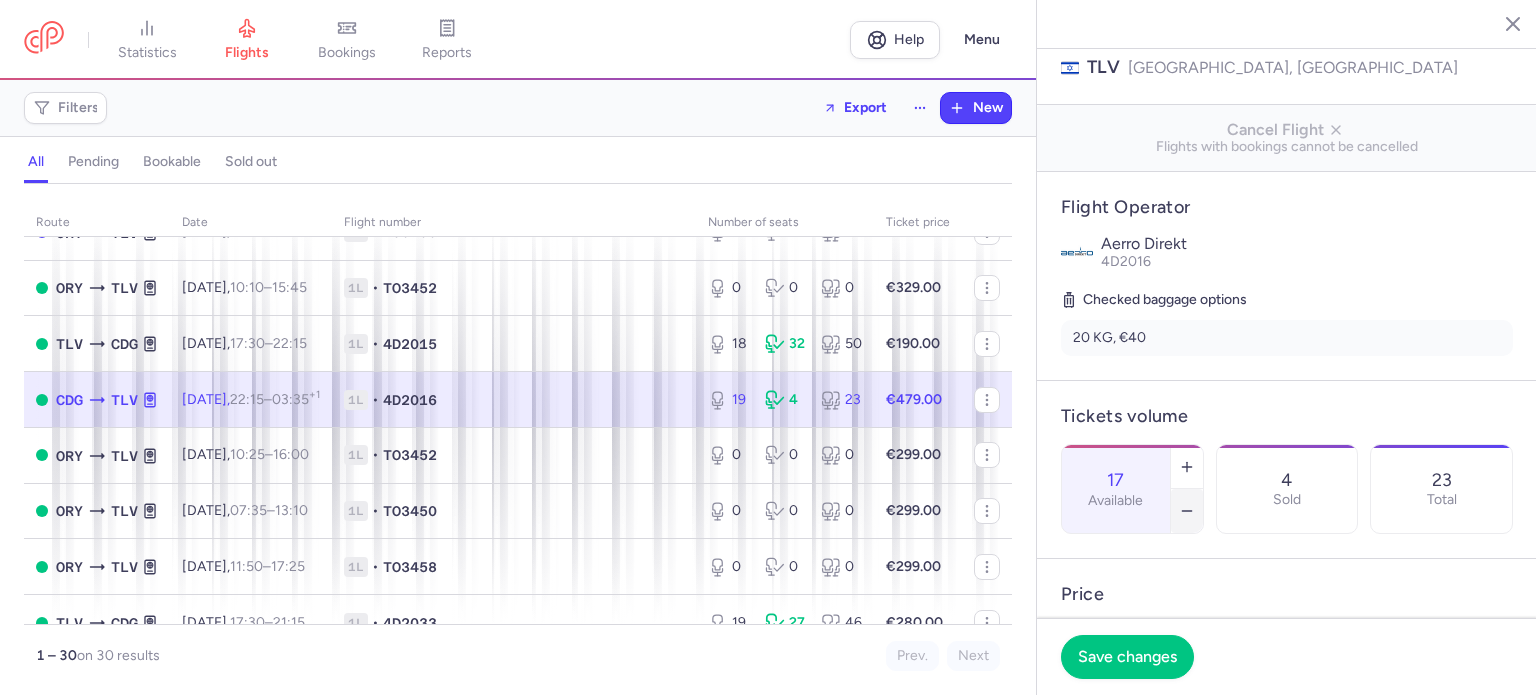 click at bounding box center (1187, 511) 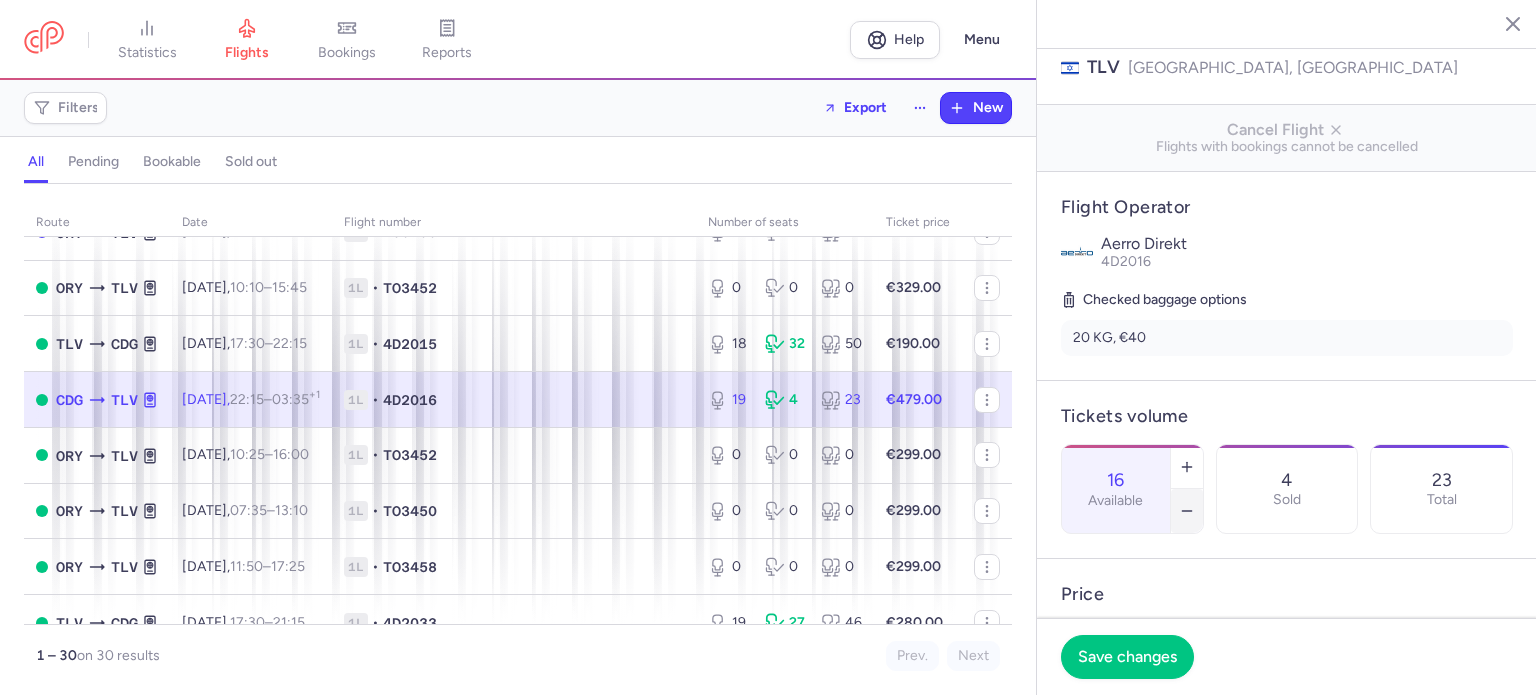 click at bounding box center (1187, 511) 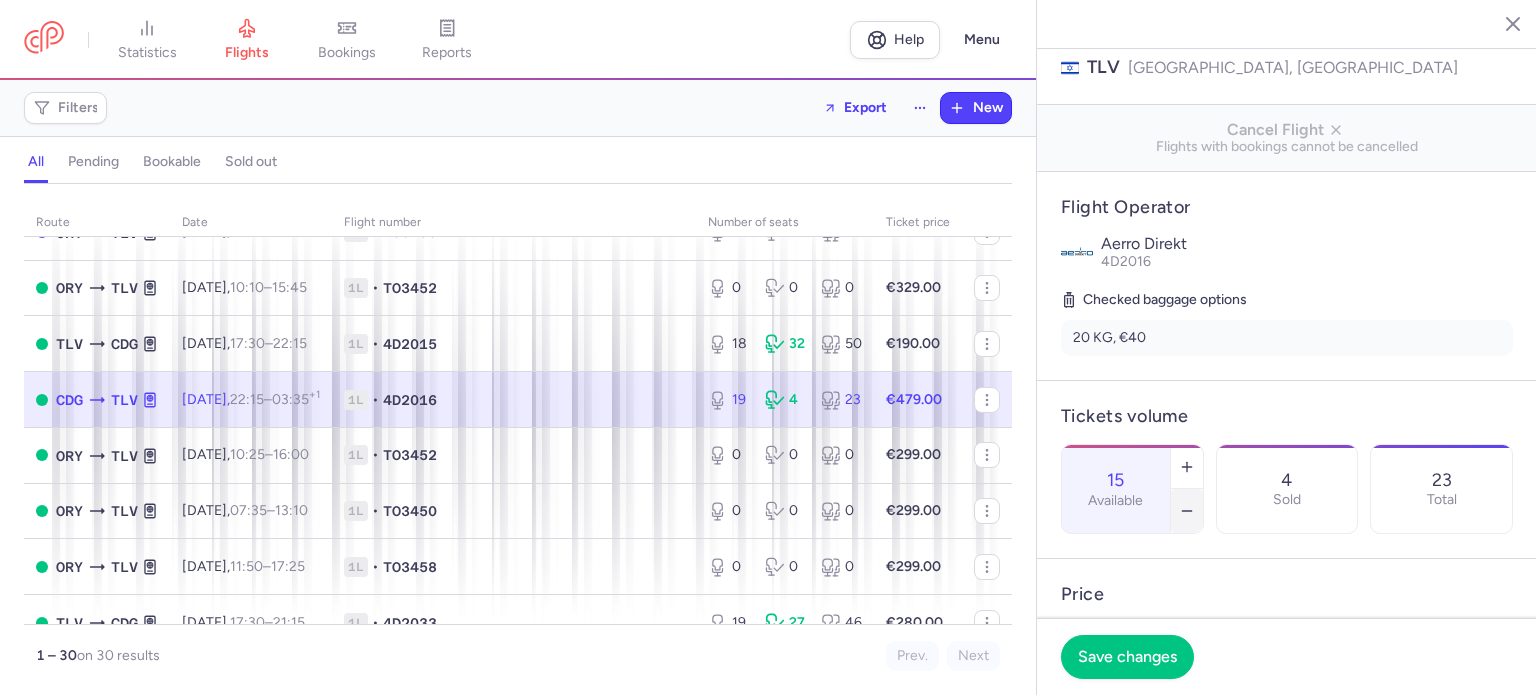 click at bounding box center [1187, 511] 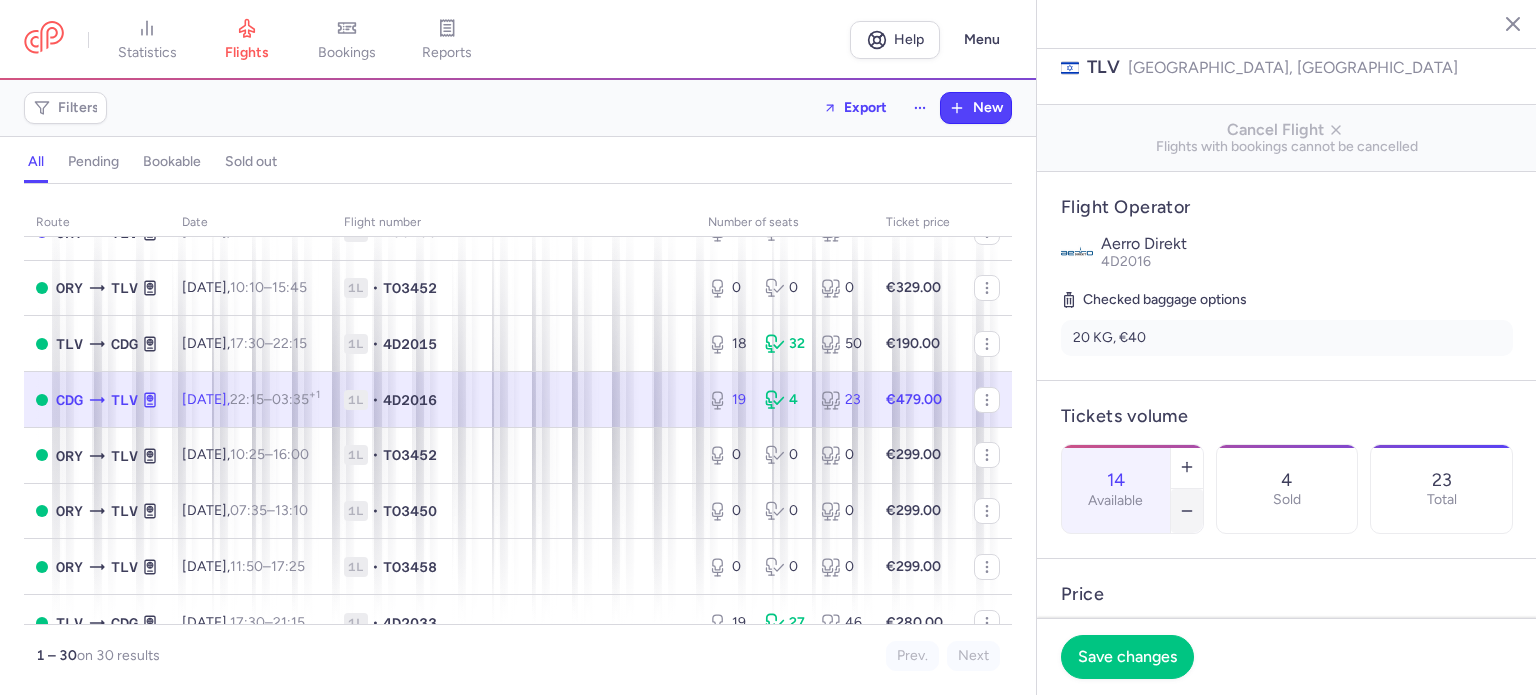 click at bounding box center [1187, 511] 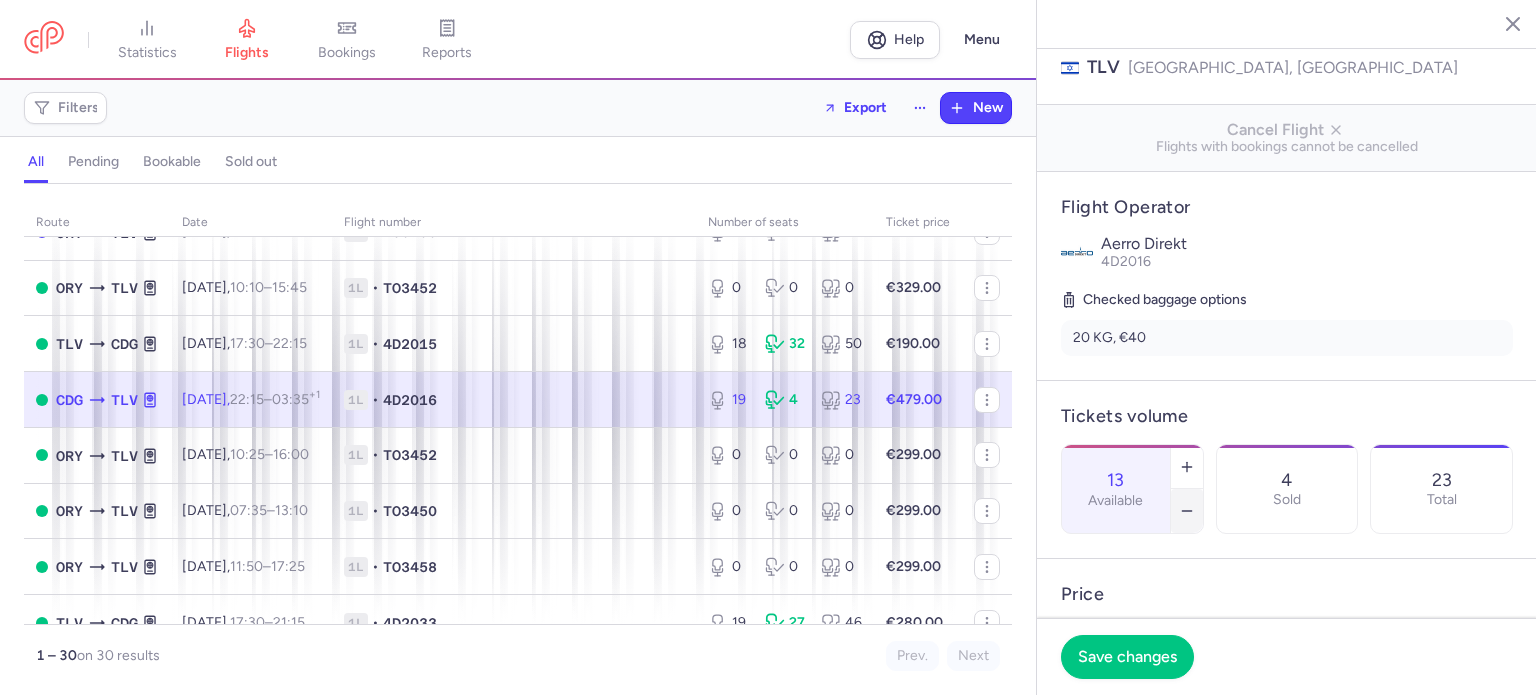 click at bounding box center (1187, 511) 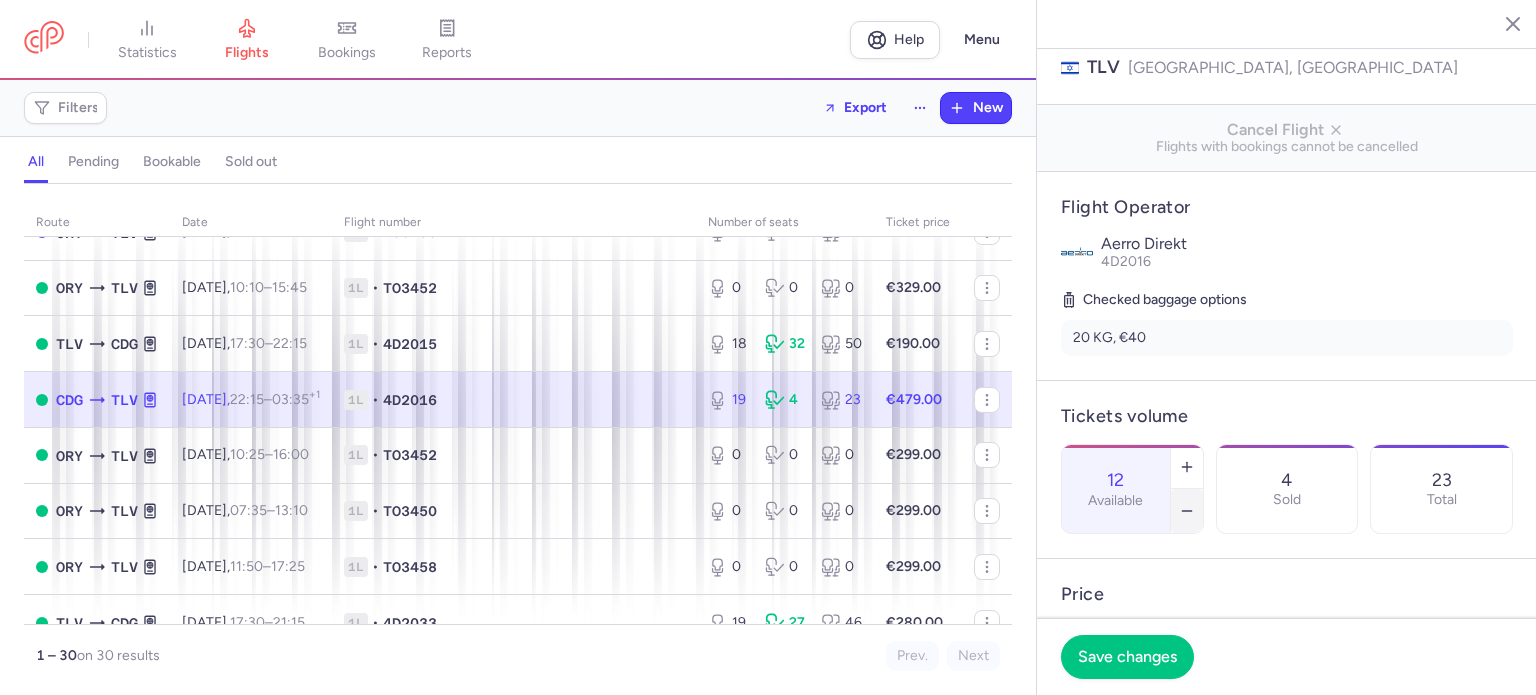 click at bounding box center (1187, 511) 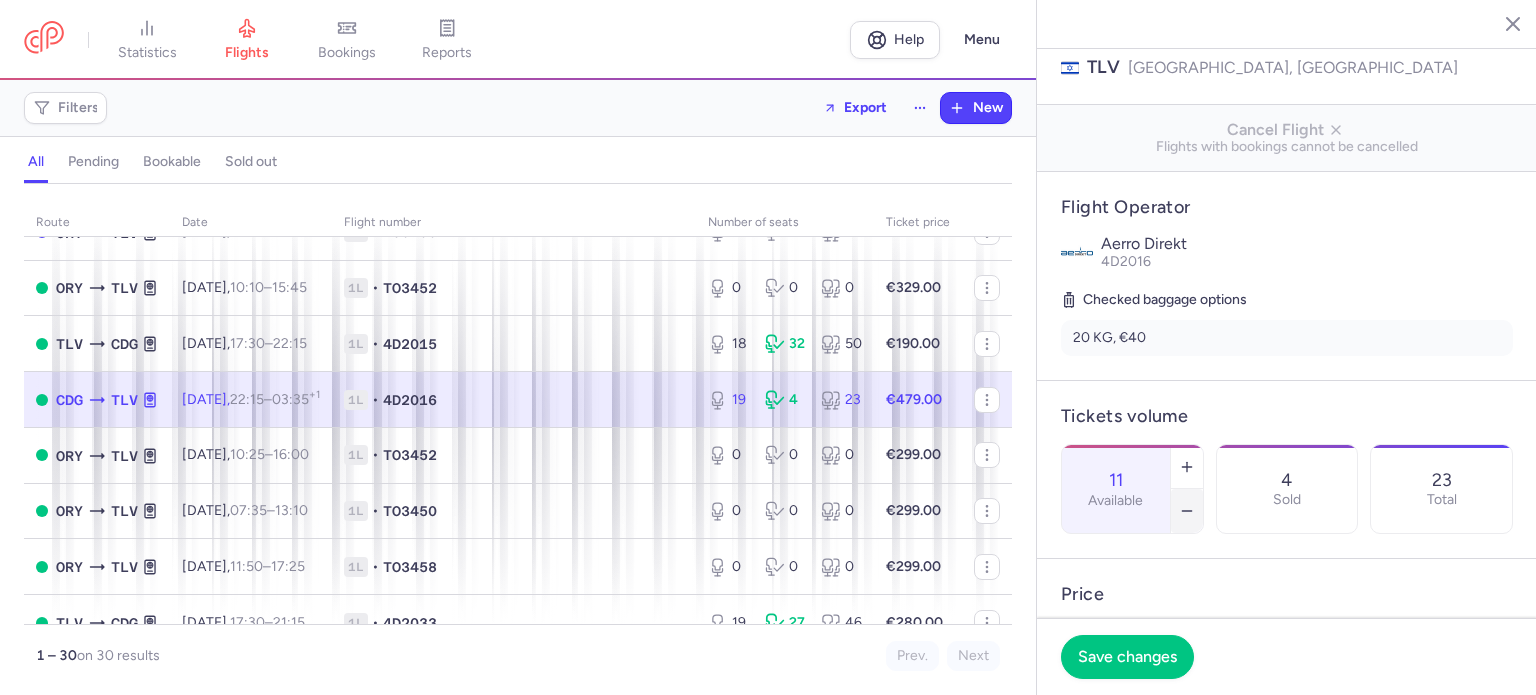 click at bounding box center [1187, 511] 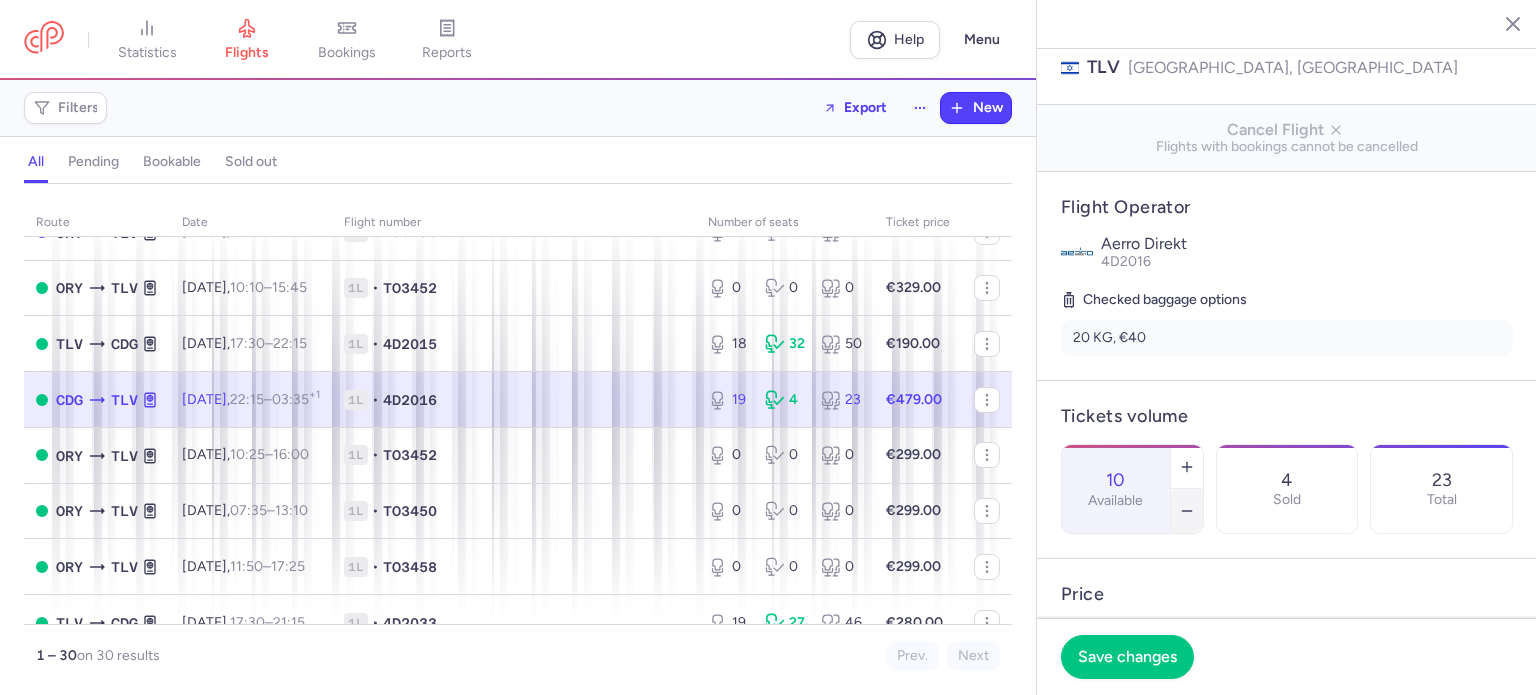 click at bounding box center [1187, 511] 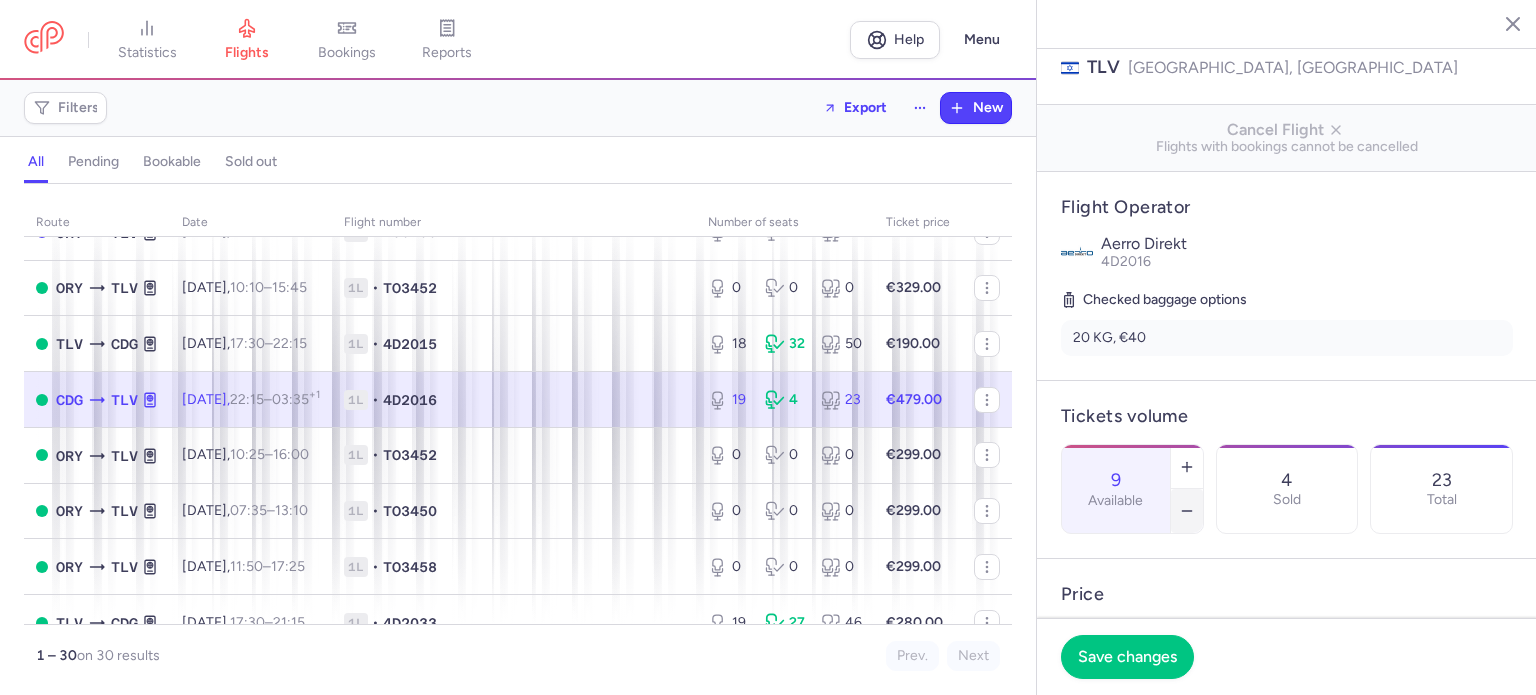 click 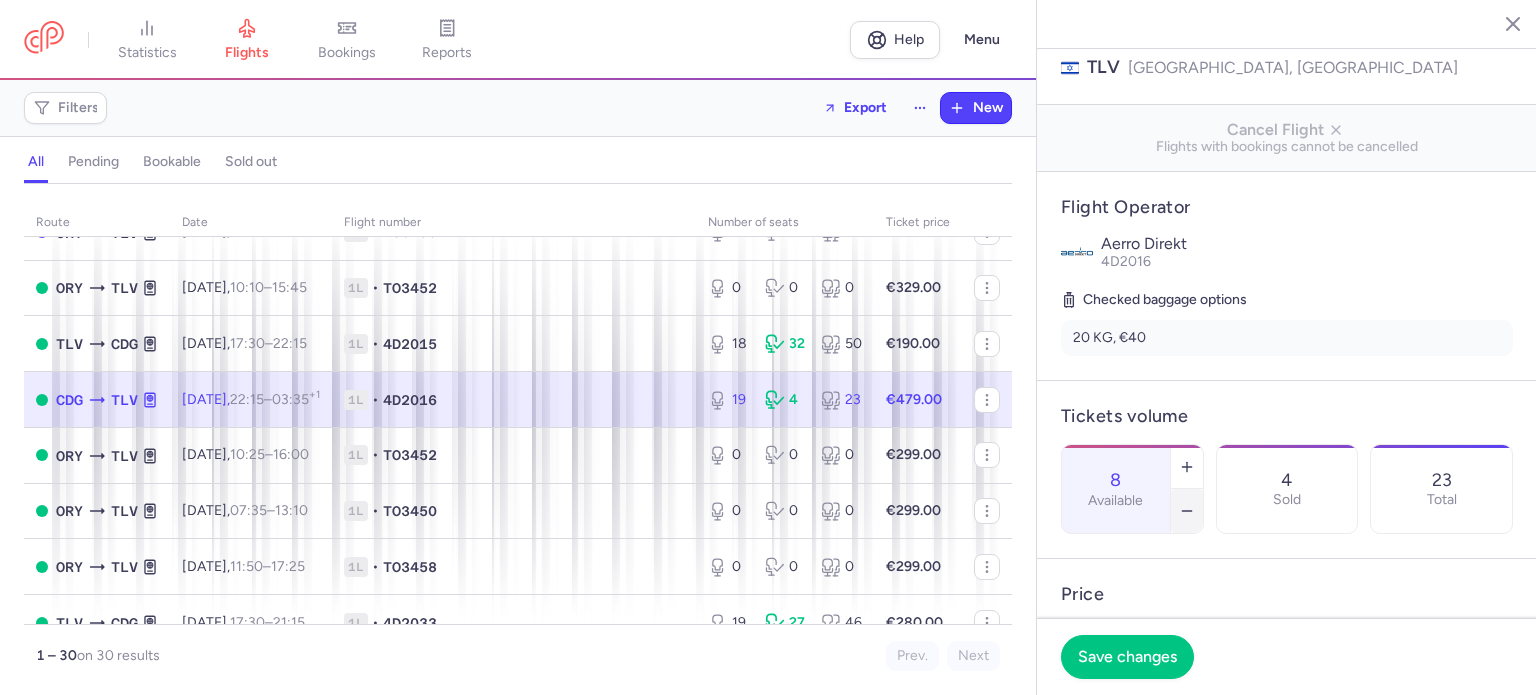 click 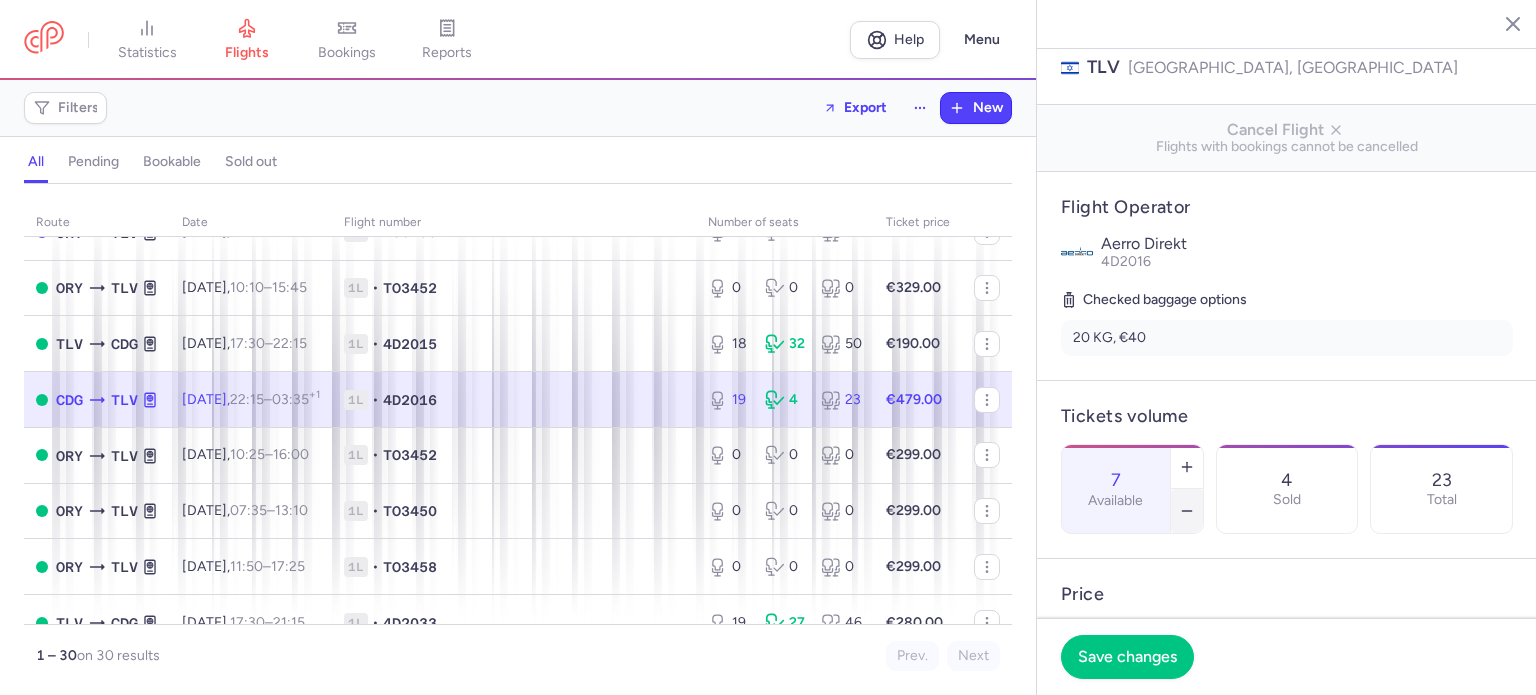 click 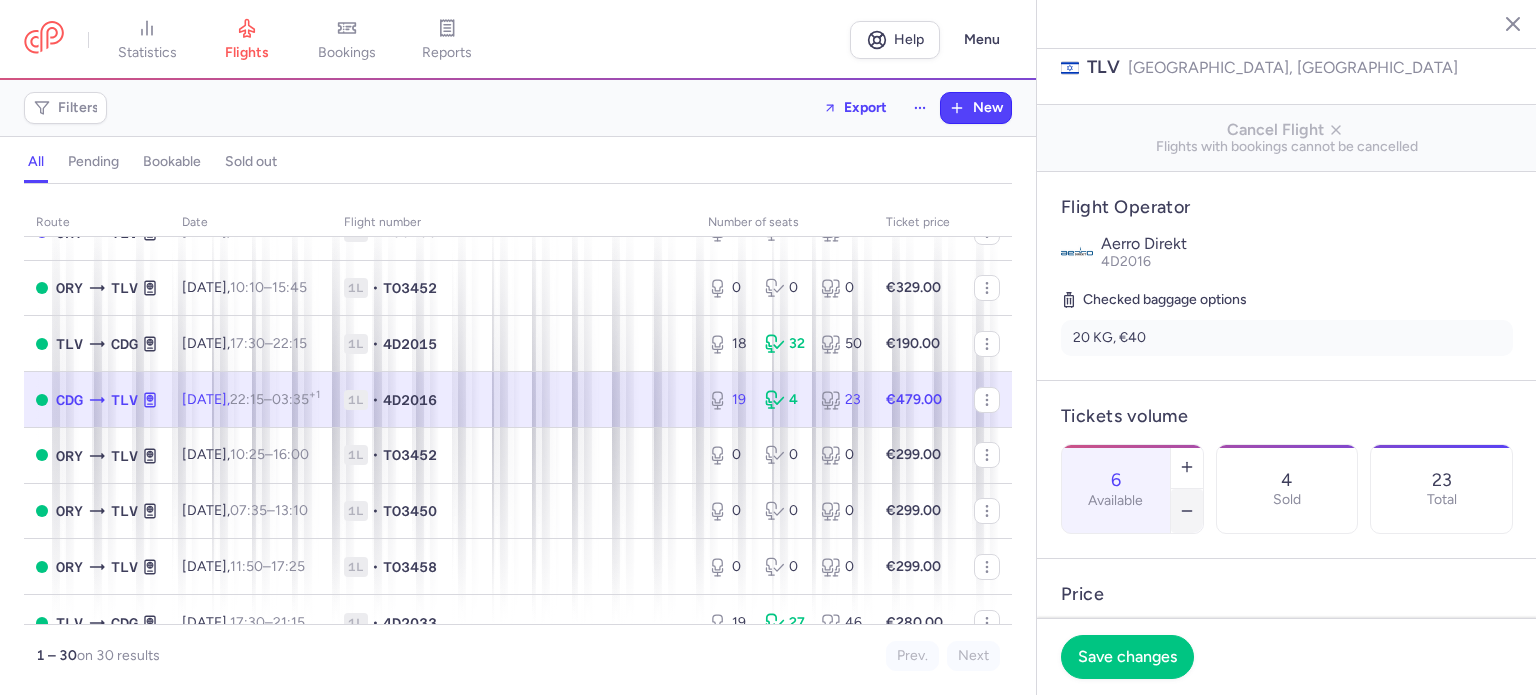 click 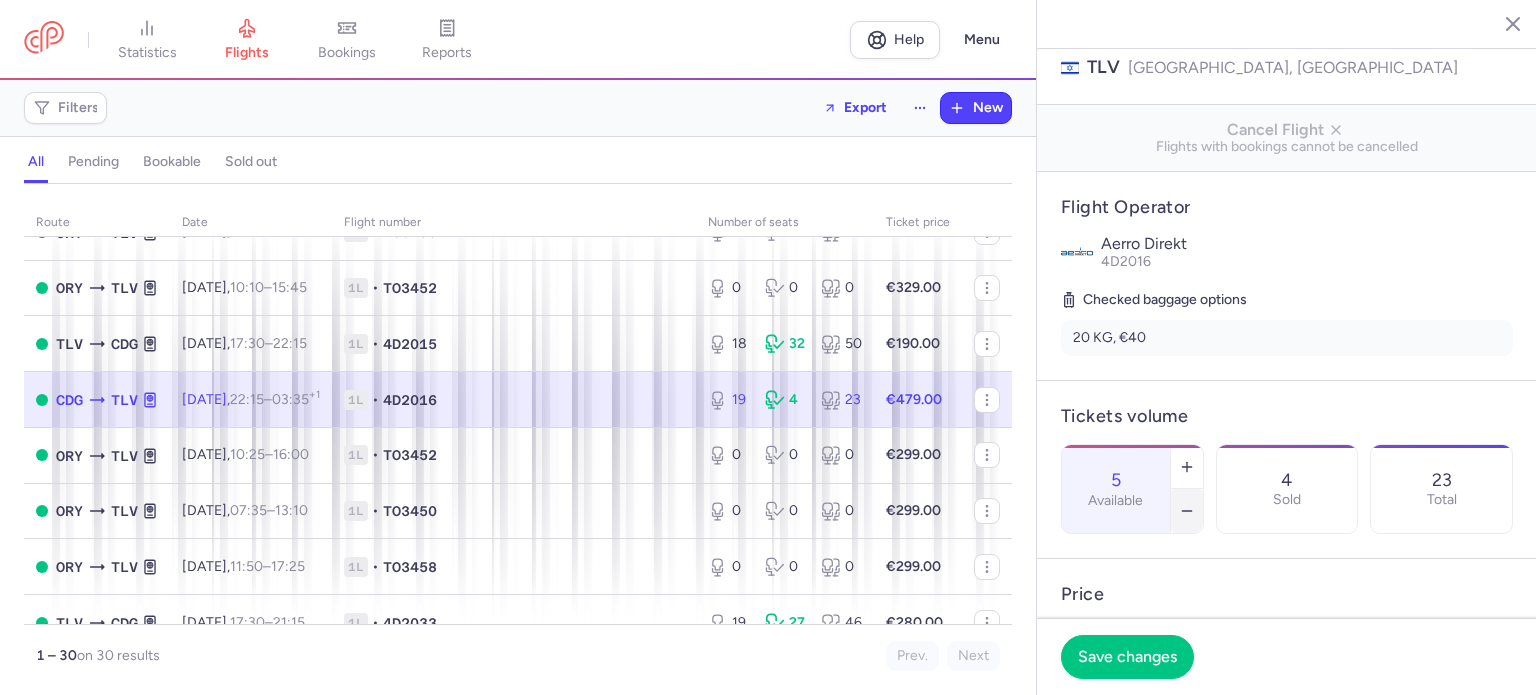click 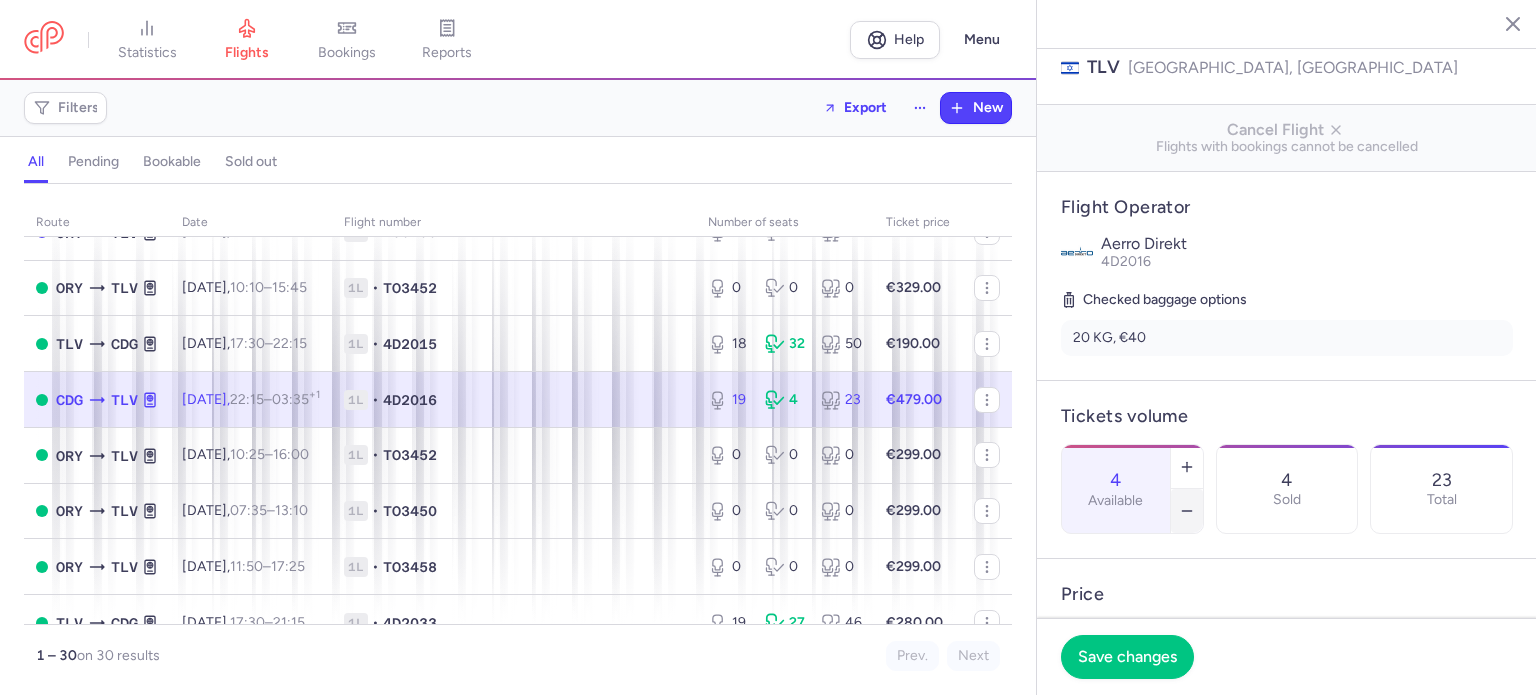 click 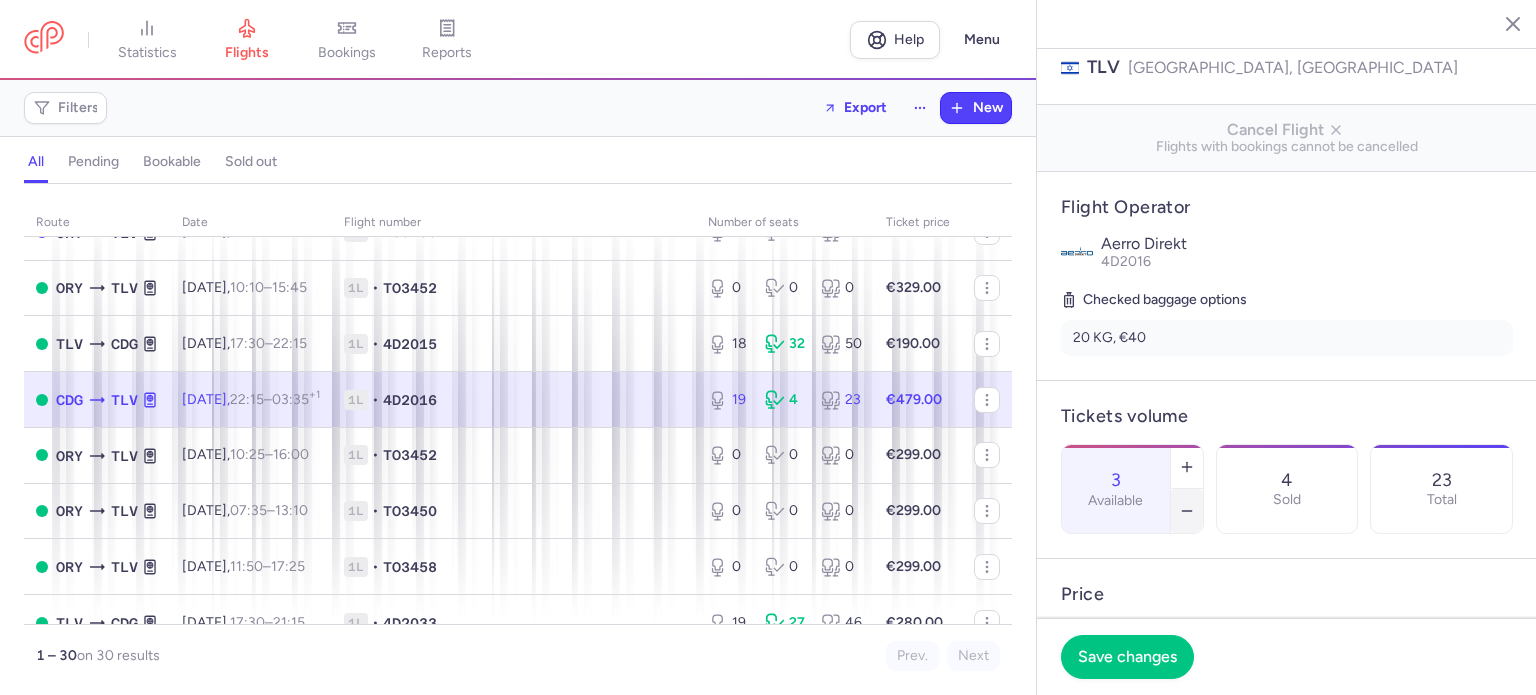 click 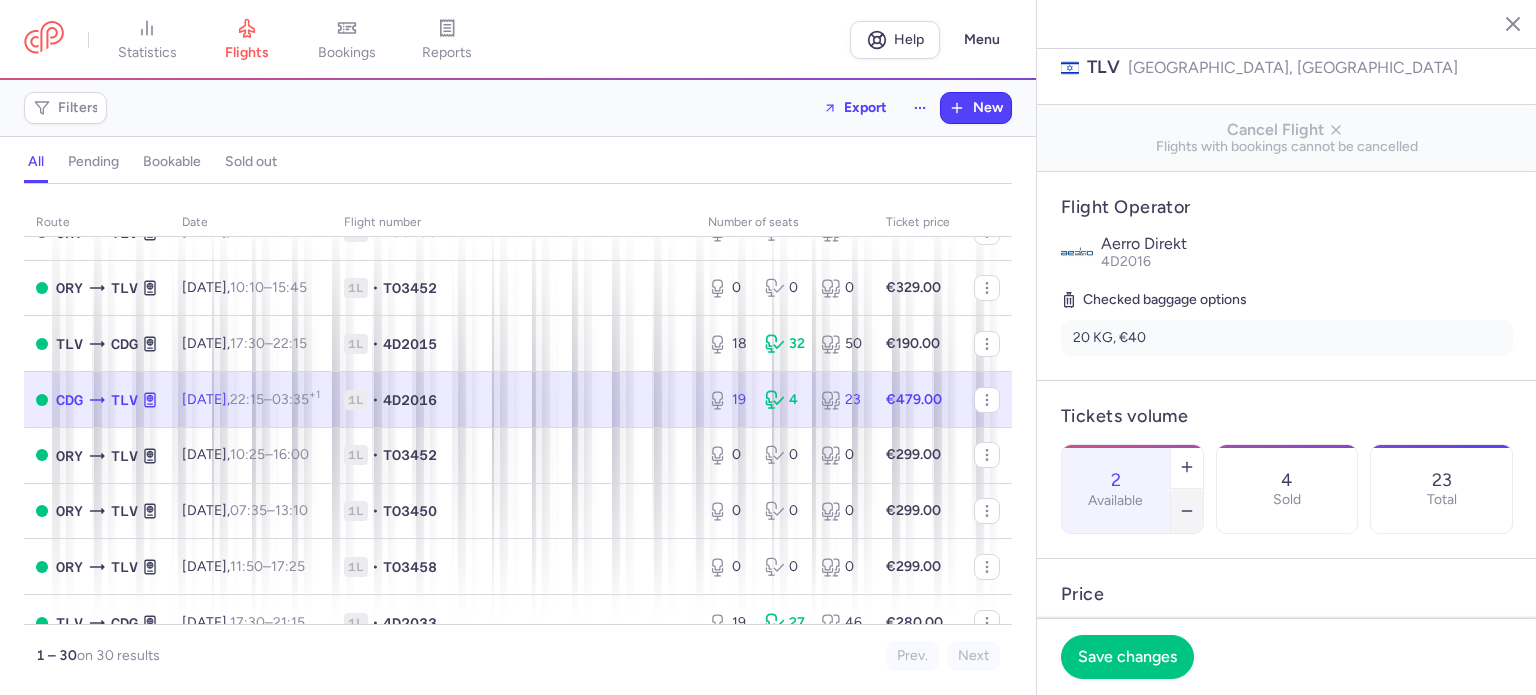 click 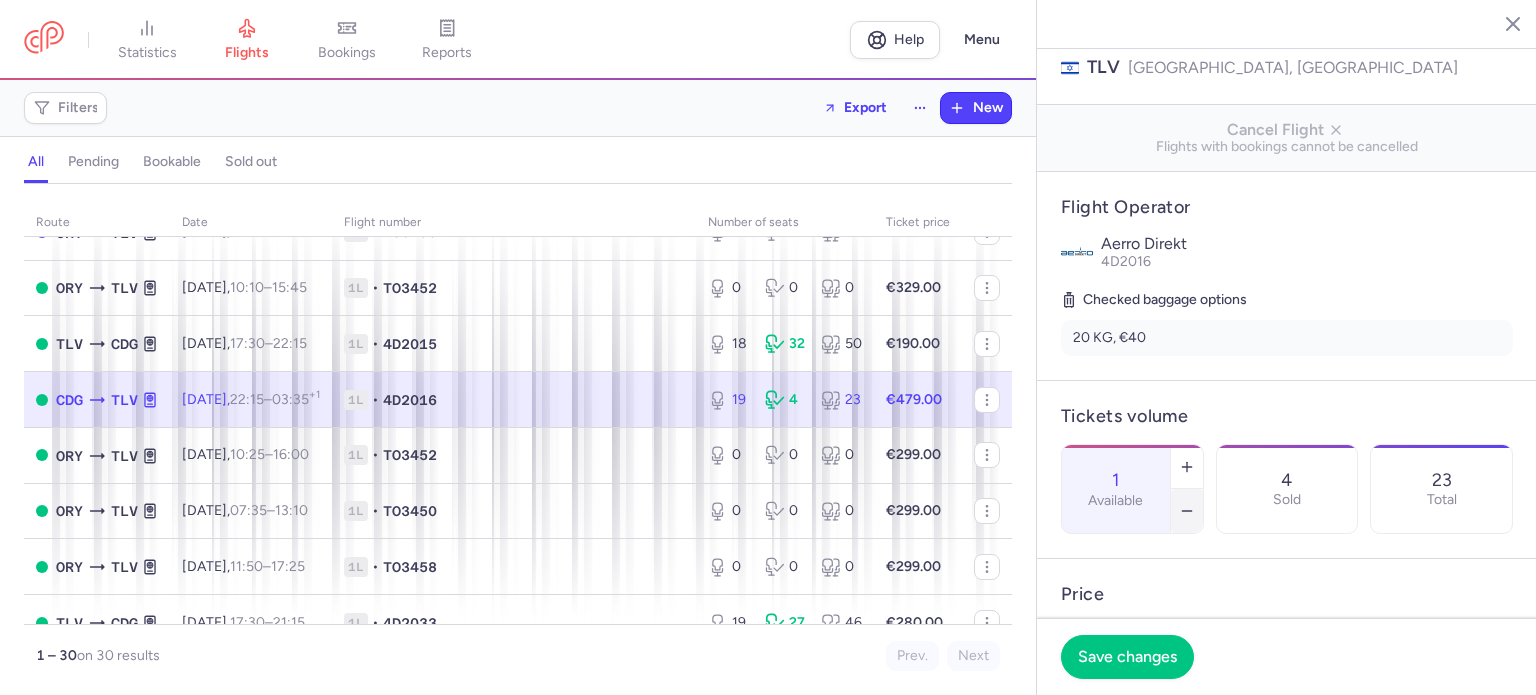click 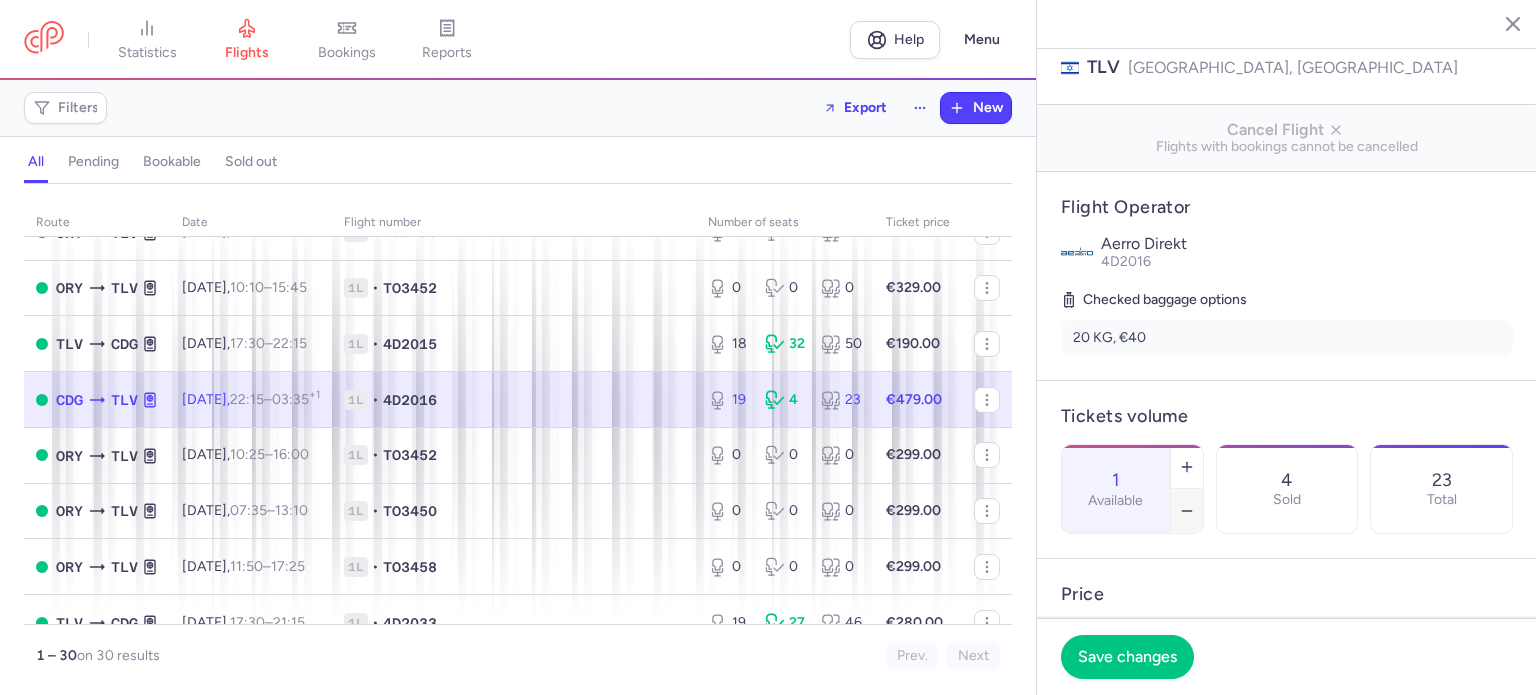 type on "0" 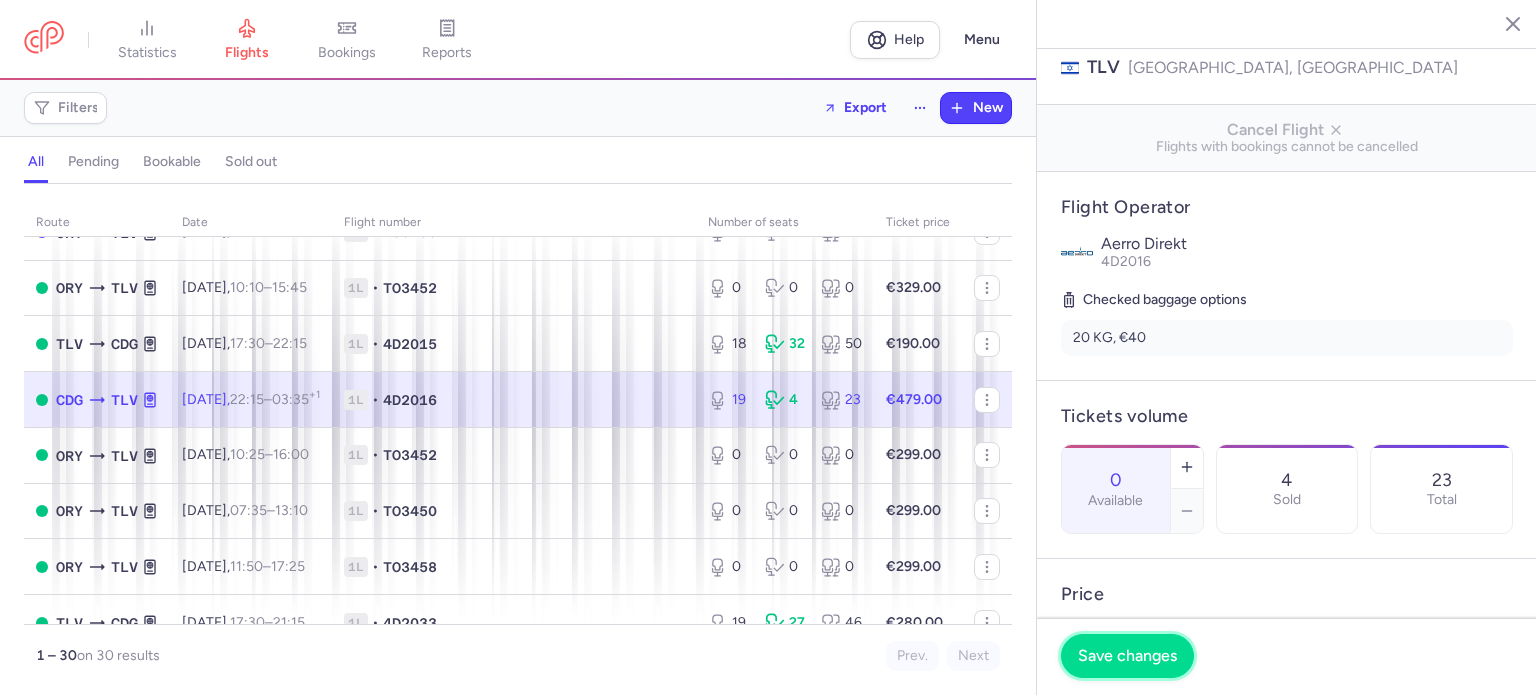 click on "Save changes" at bounding box center (1127, 656) 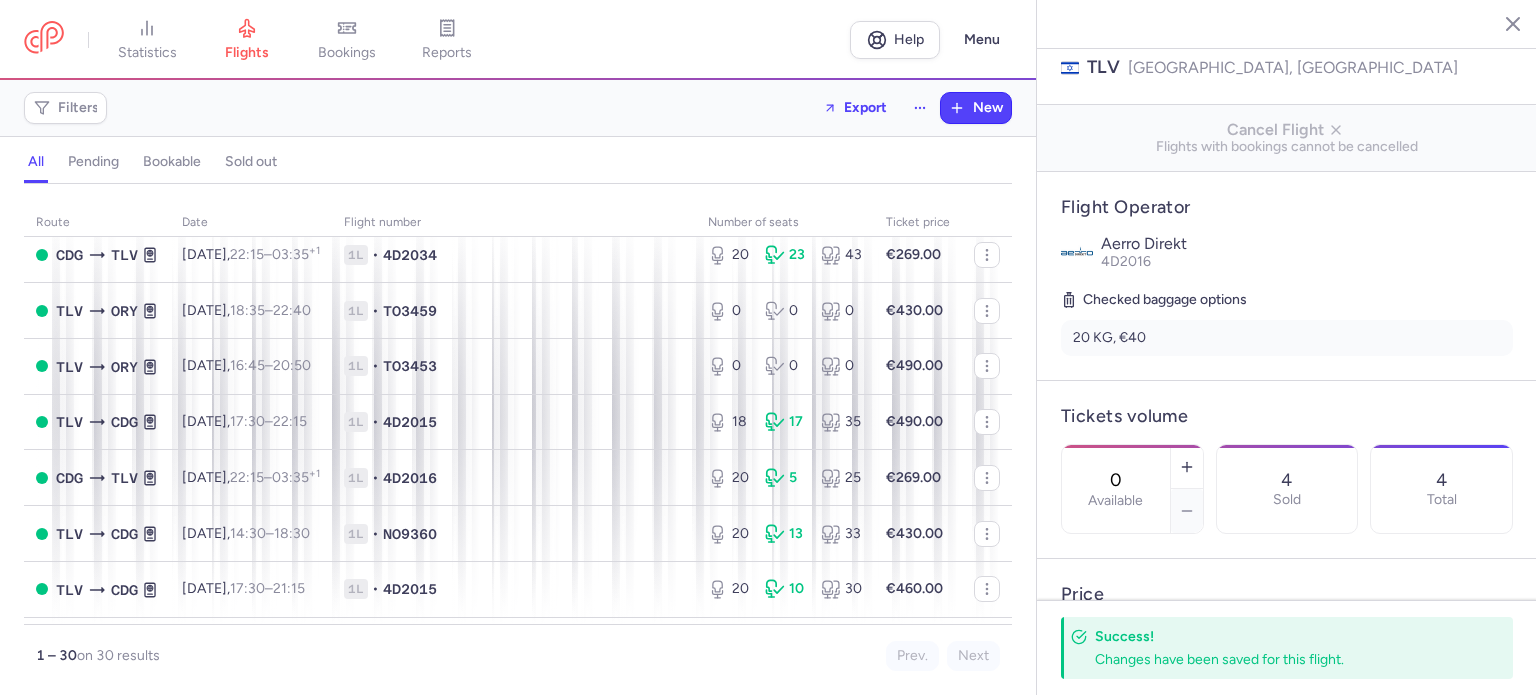 scroll, scrollTop: 1156, scrollLeft: 0, axis: vertical 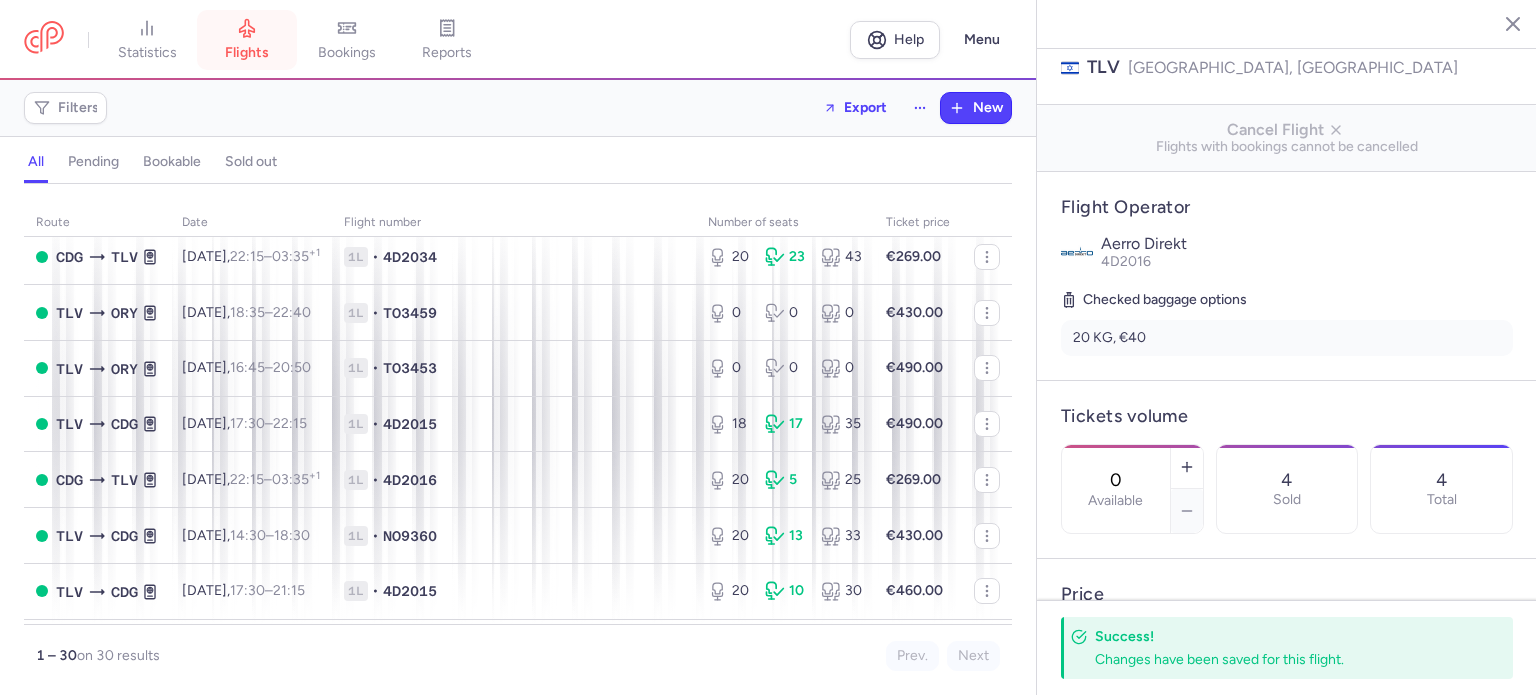 click on "flights" at bounding box center (247, 53) 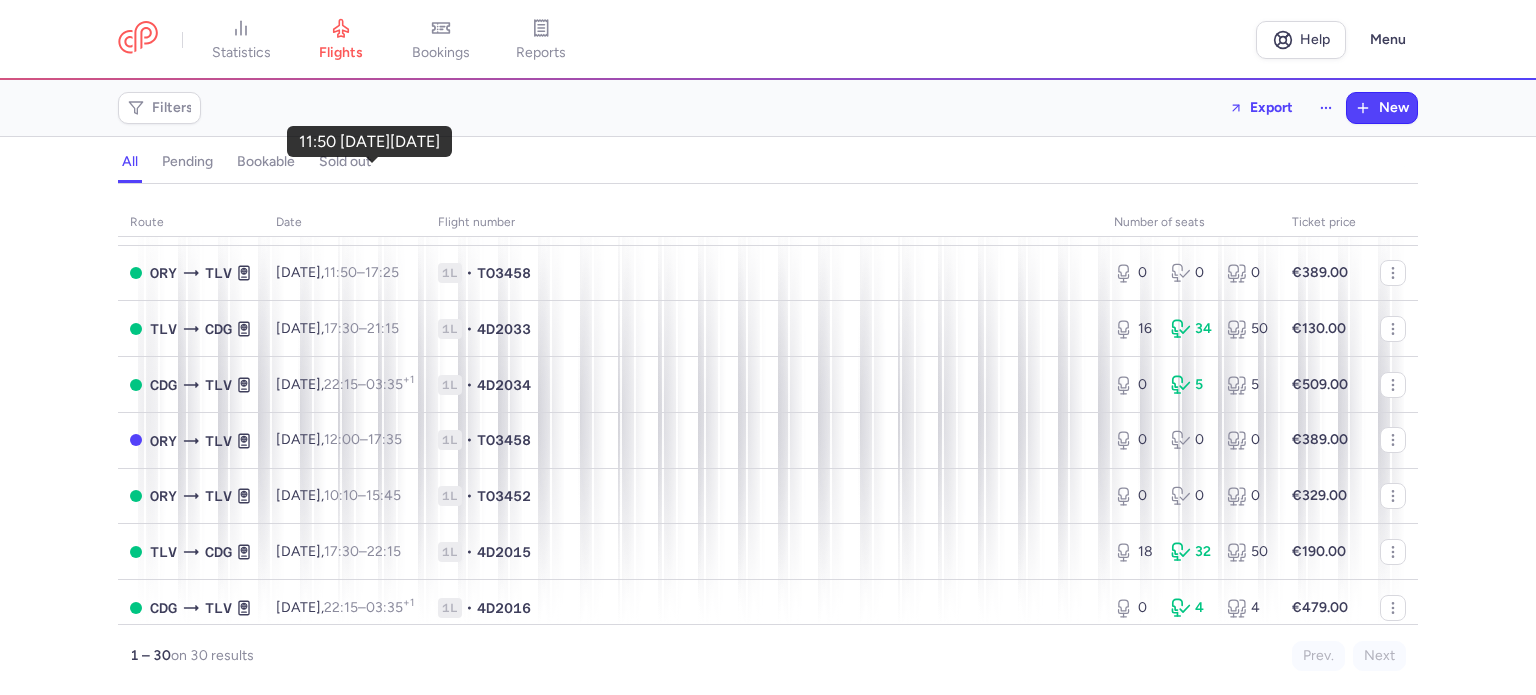 scroll, scrollTop: 300, scrollLeft: 0, axis: vertical 